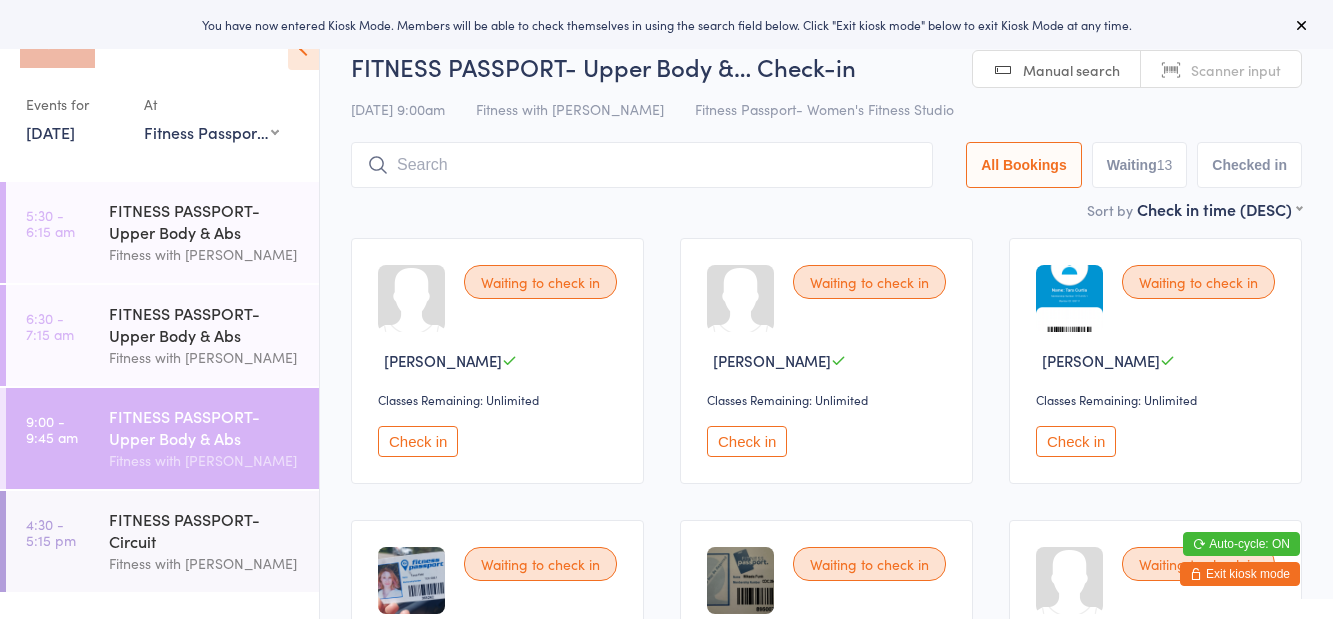 scroll, scrollTop: 0, scrollLeft: 0, axis: both 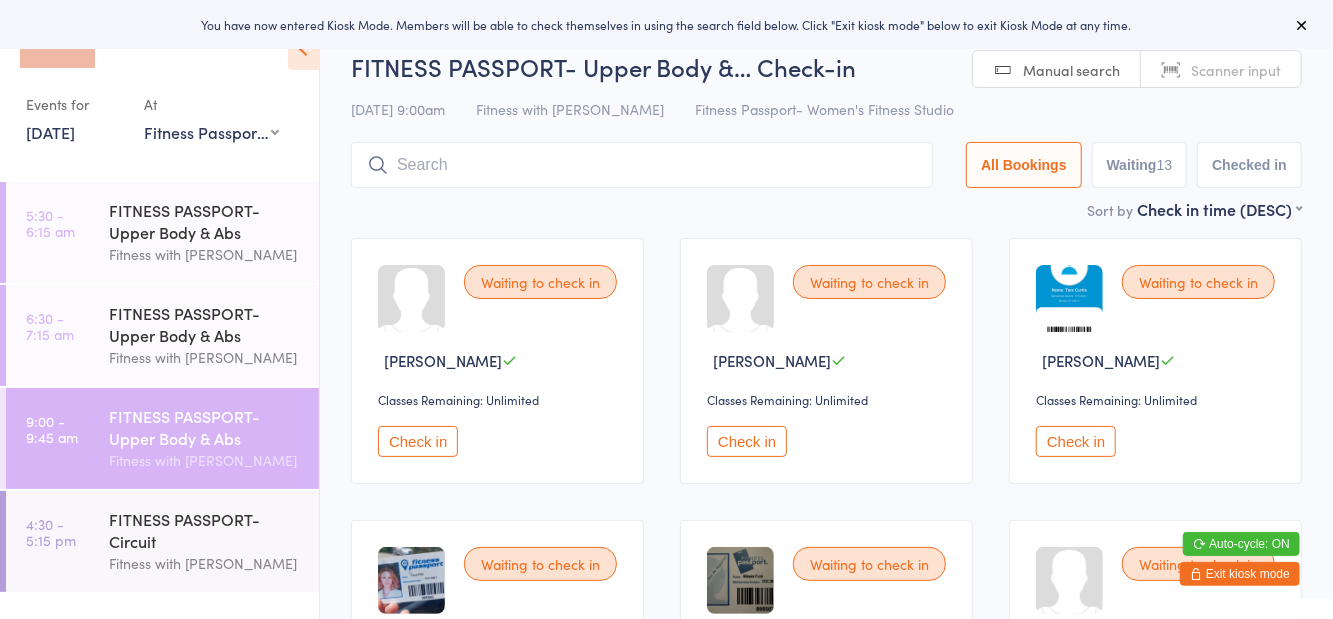 click at bounding box center [303, 49] 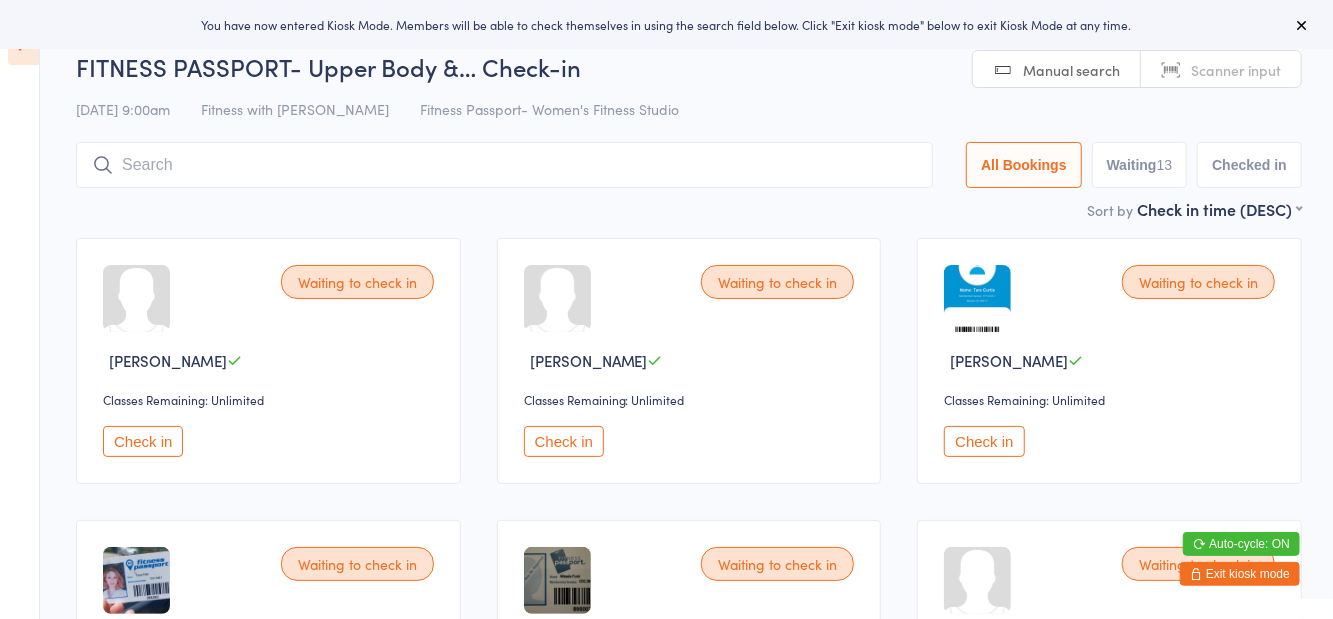 click on "11 Jul 9:00am  Fitness with Zoe  Fitness Passport- Women's Fitness Studio" at bounding box center (689, 109) 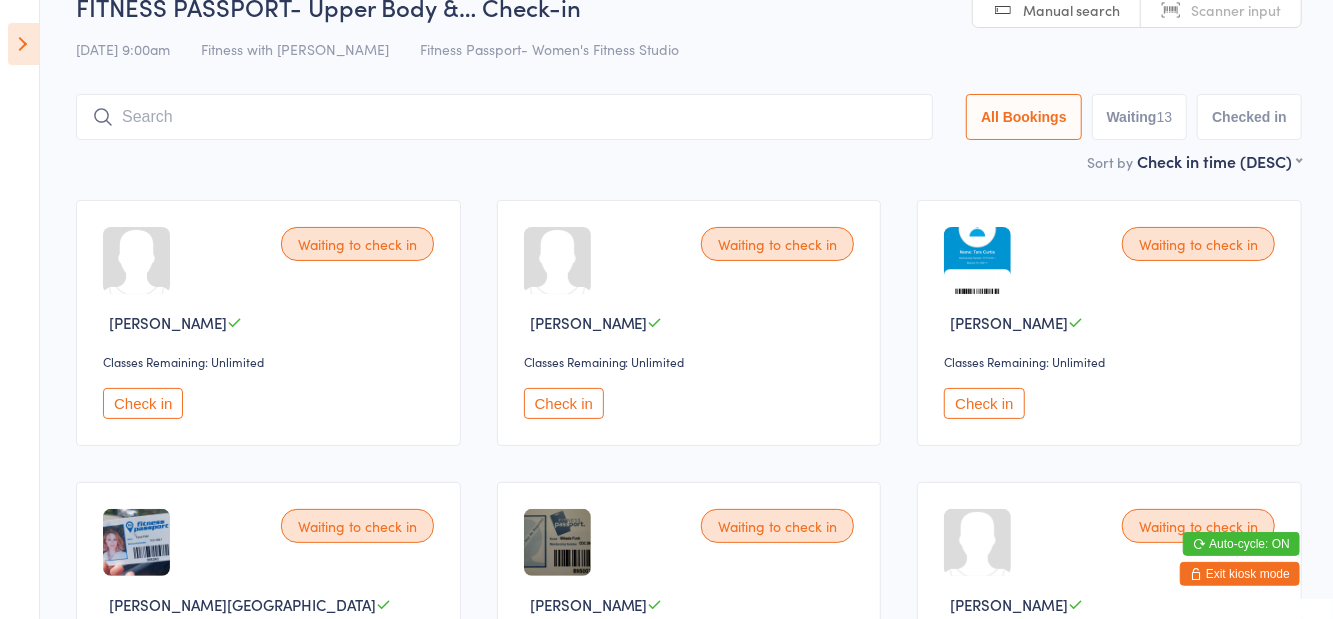 scroll, scrollTop: 0, scrollLeft: 0, axis: both 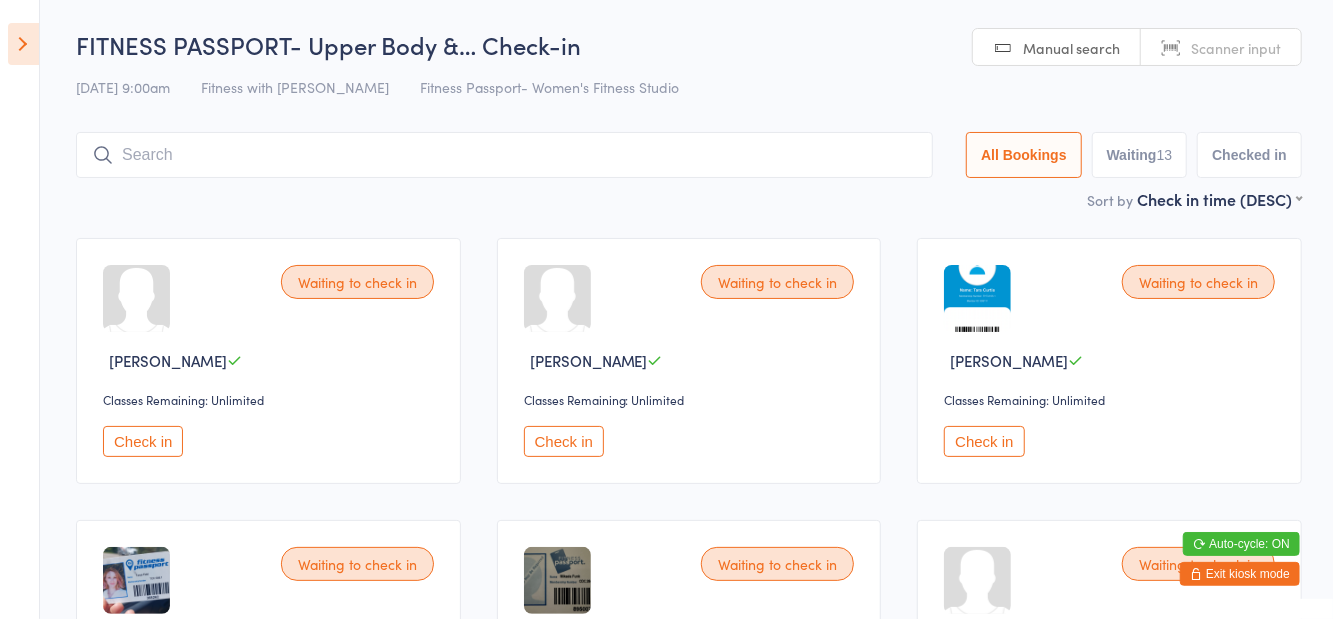 click on "Waiting  13" at bounding box center (1140, 155) 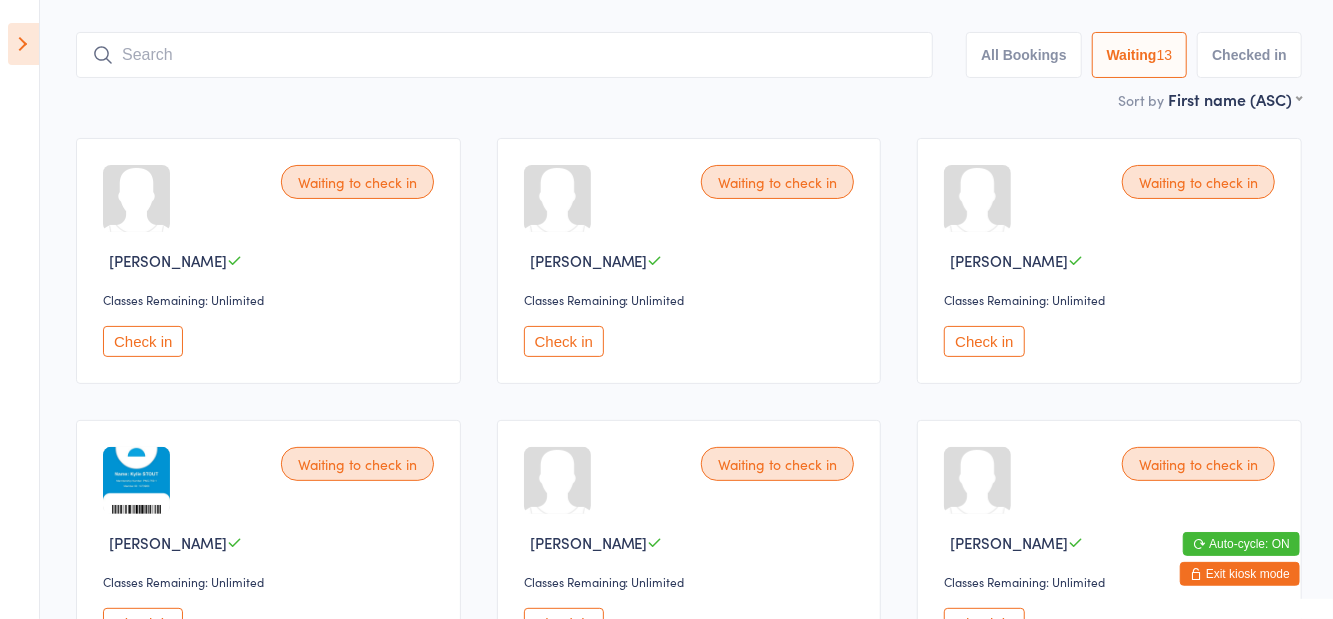 scroll, scrollTop: 0, scrollLeft: 0, axis: both 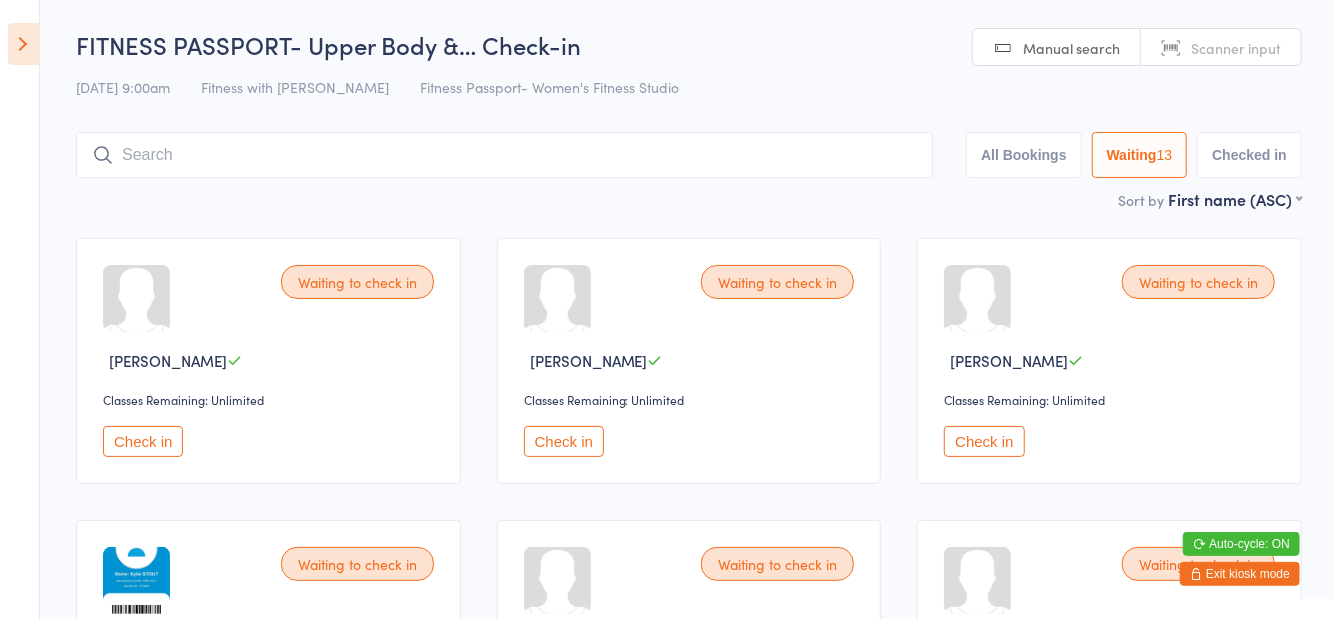 click at bounding box center [23, 44] 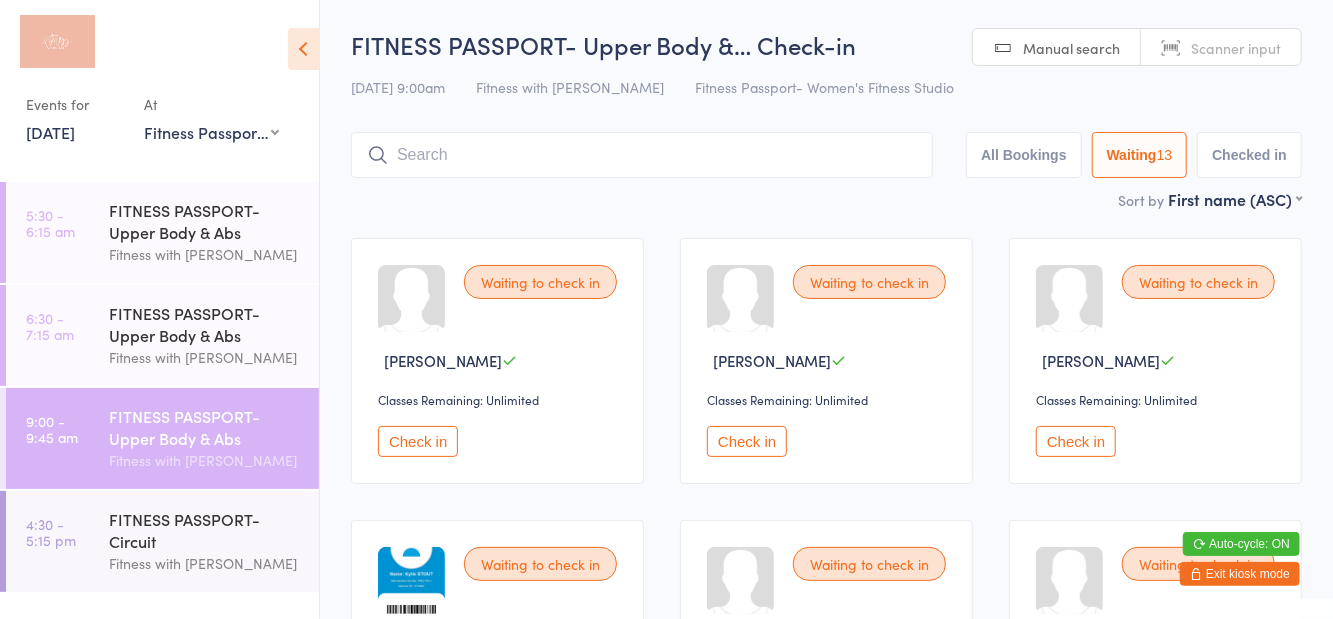 click at bounding box center (303, 49) 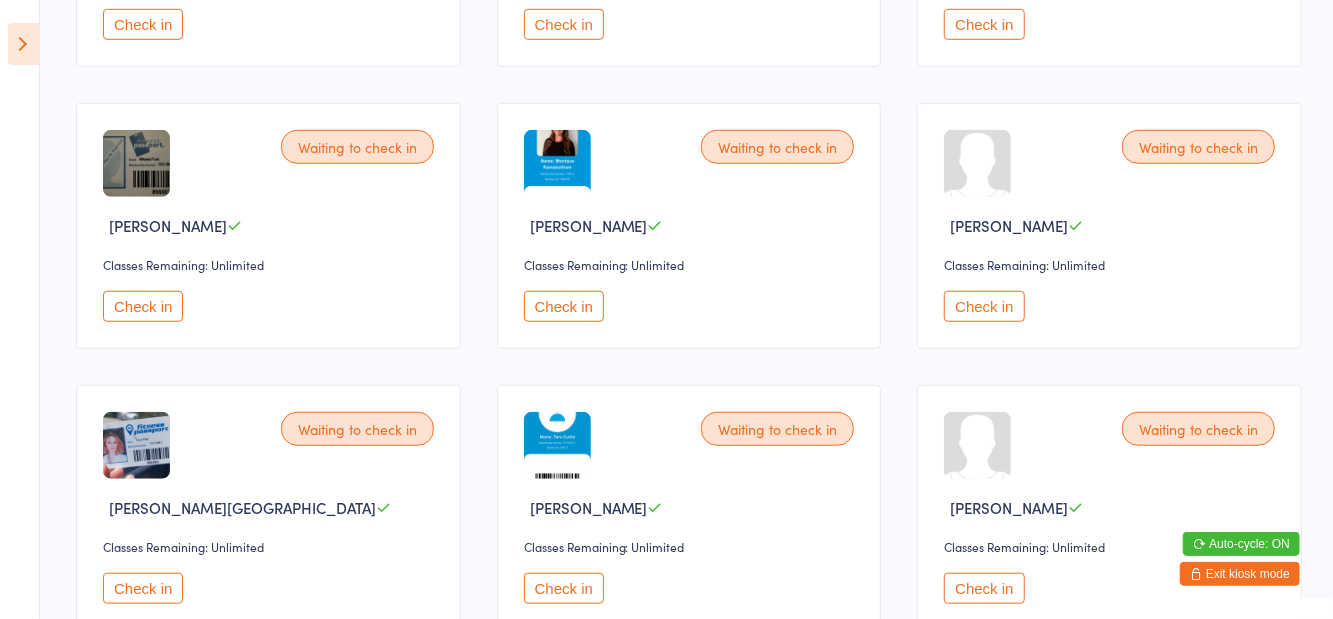 scroll, scrollTop: 703, scrollLeft: 0, axis: vertical 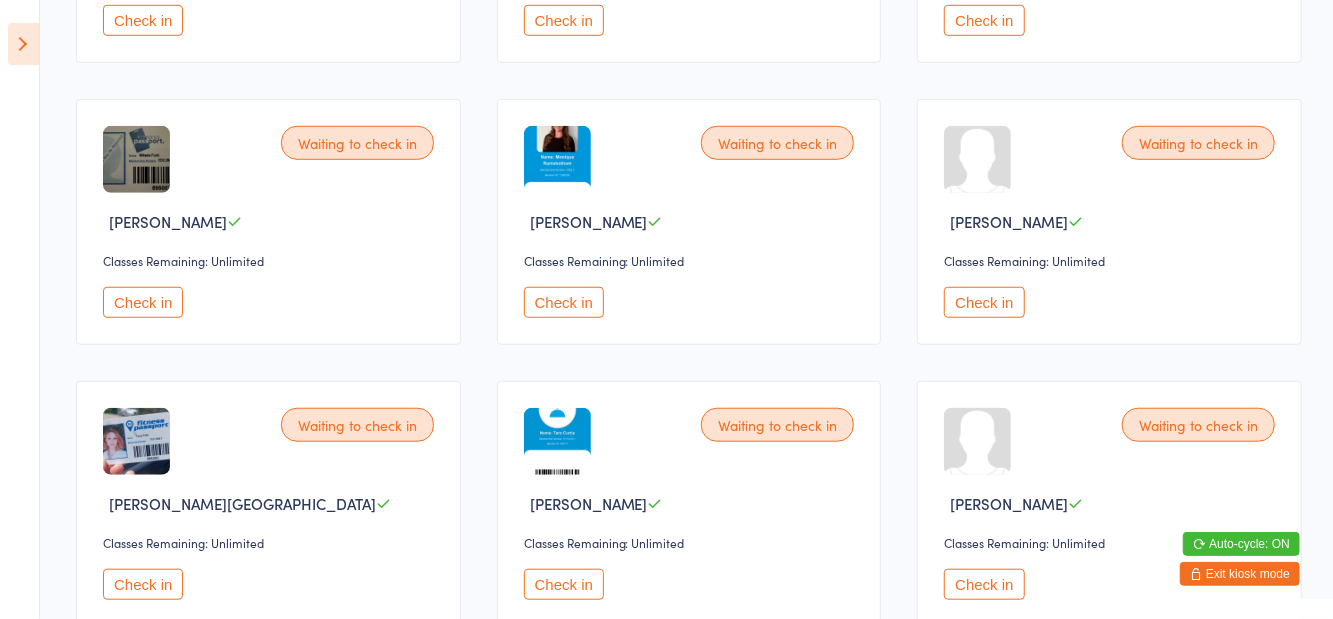 click on "Check in" at bounding box center (564, 584) 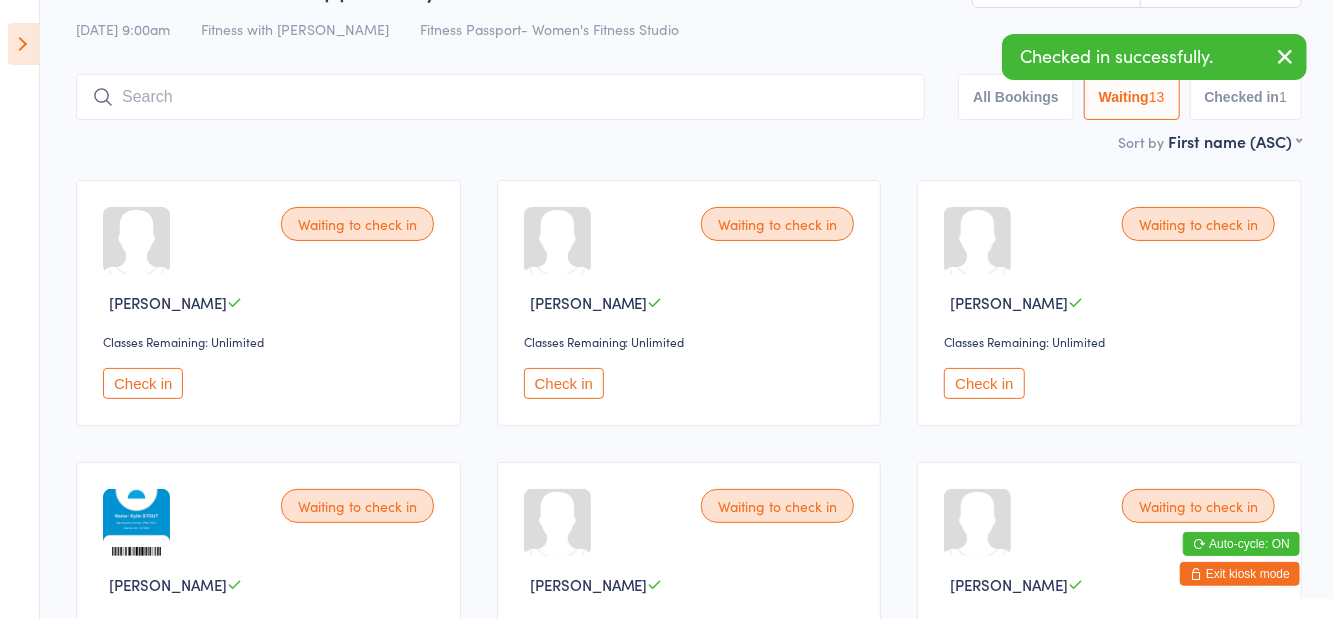 scroll, scrollTop: 0, scrollLeft: 0, axis: both 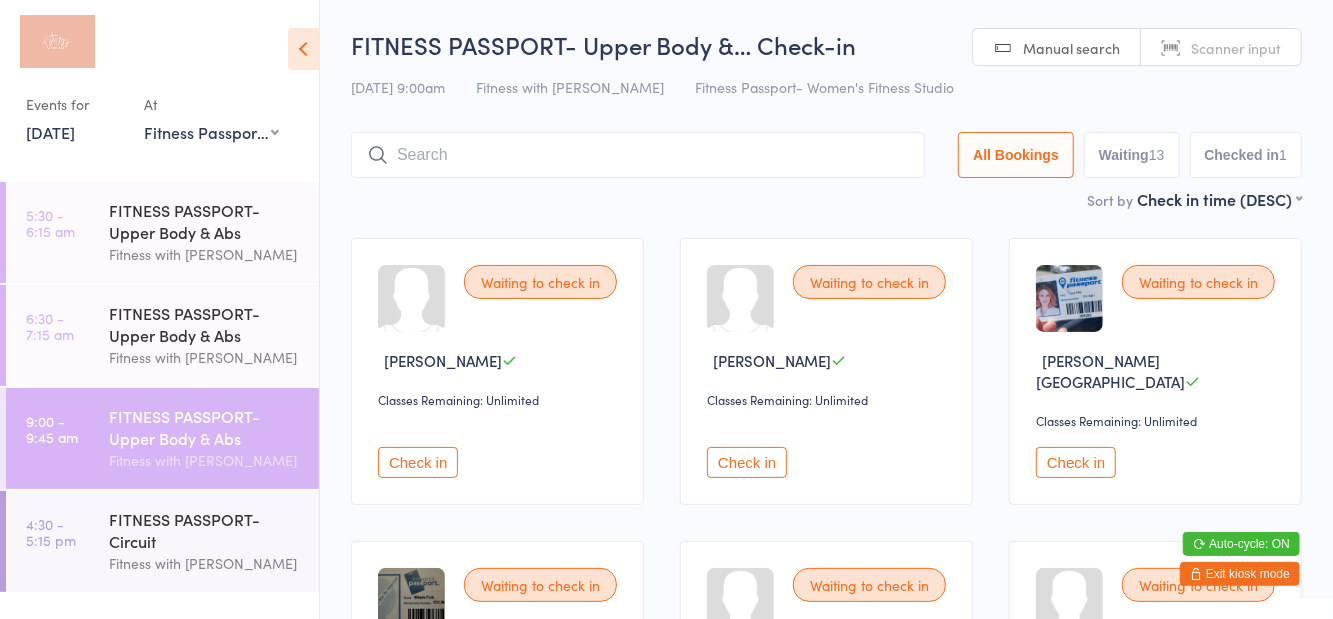 click at bounding box center [303, 49] 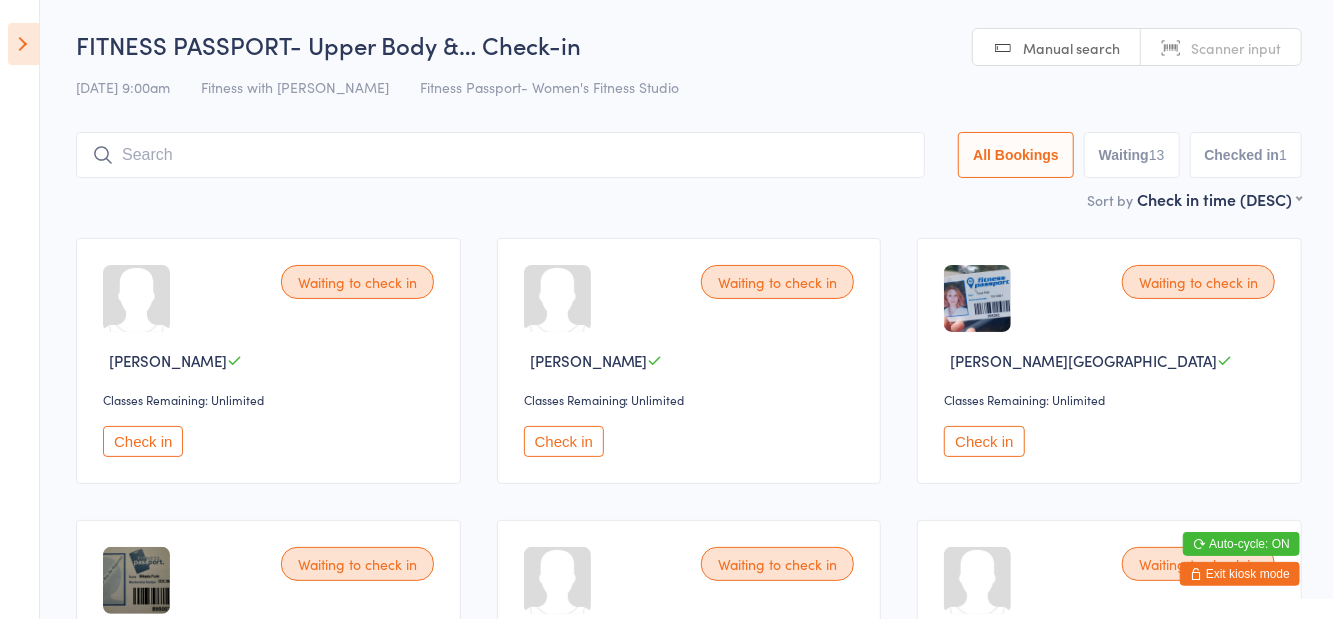 click on "Check in" at bounding box center [984, 441] 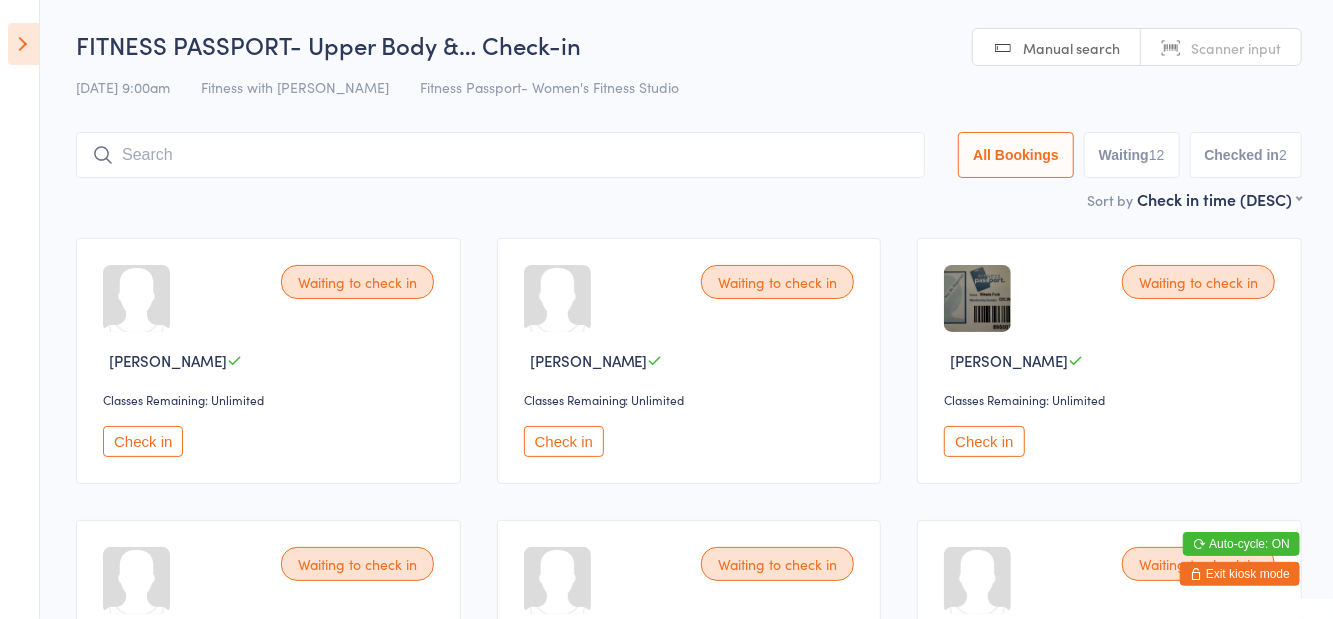 click at bounding box center [500, 155] 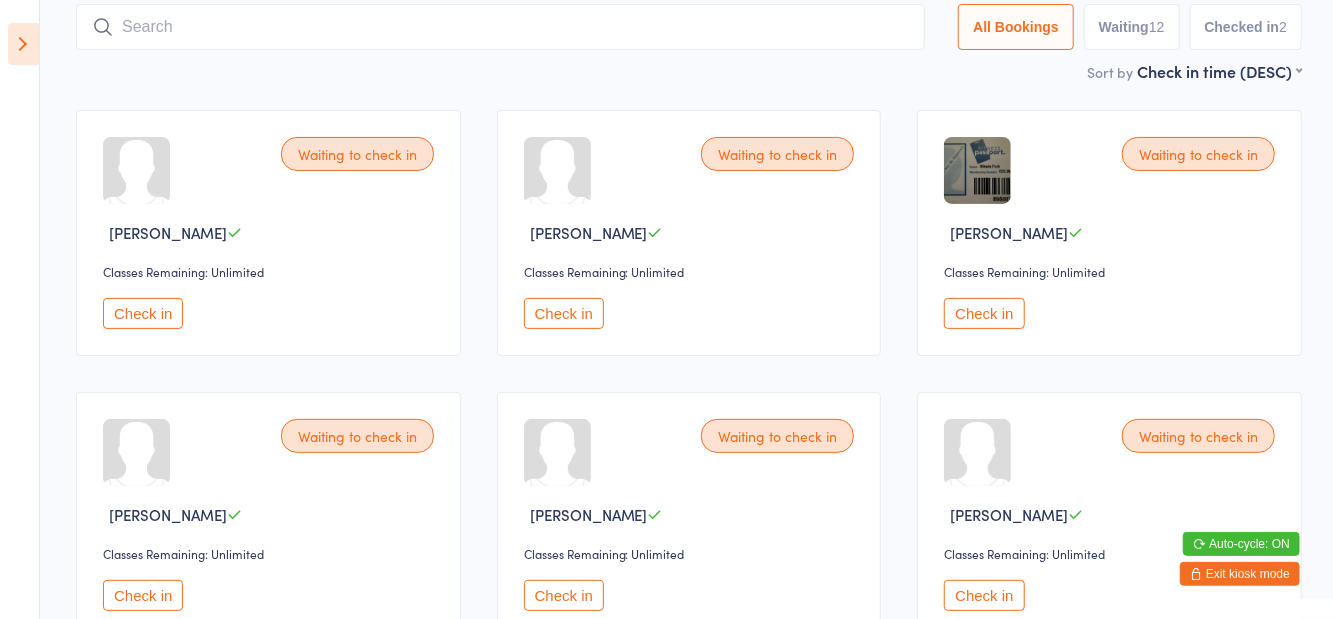 scroll, scrollTop: 133, scrollLeft: 0, axis: vertical 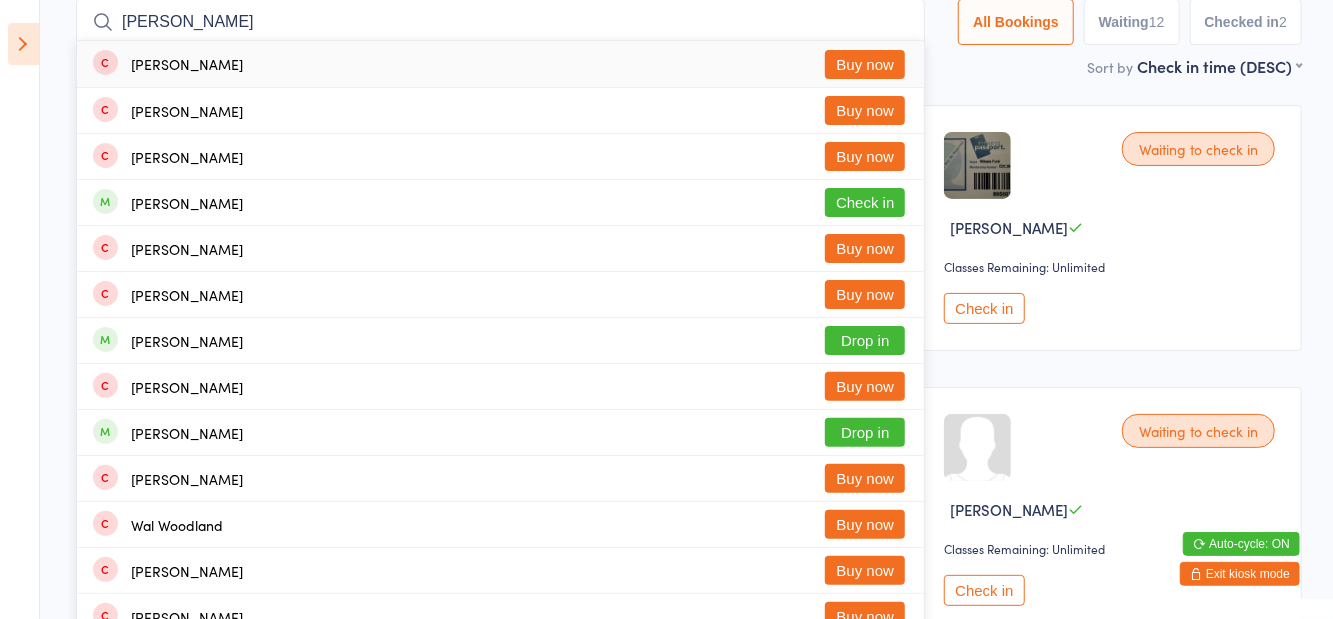 type on "Woods" 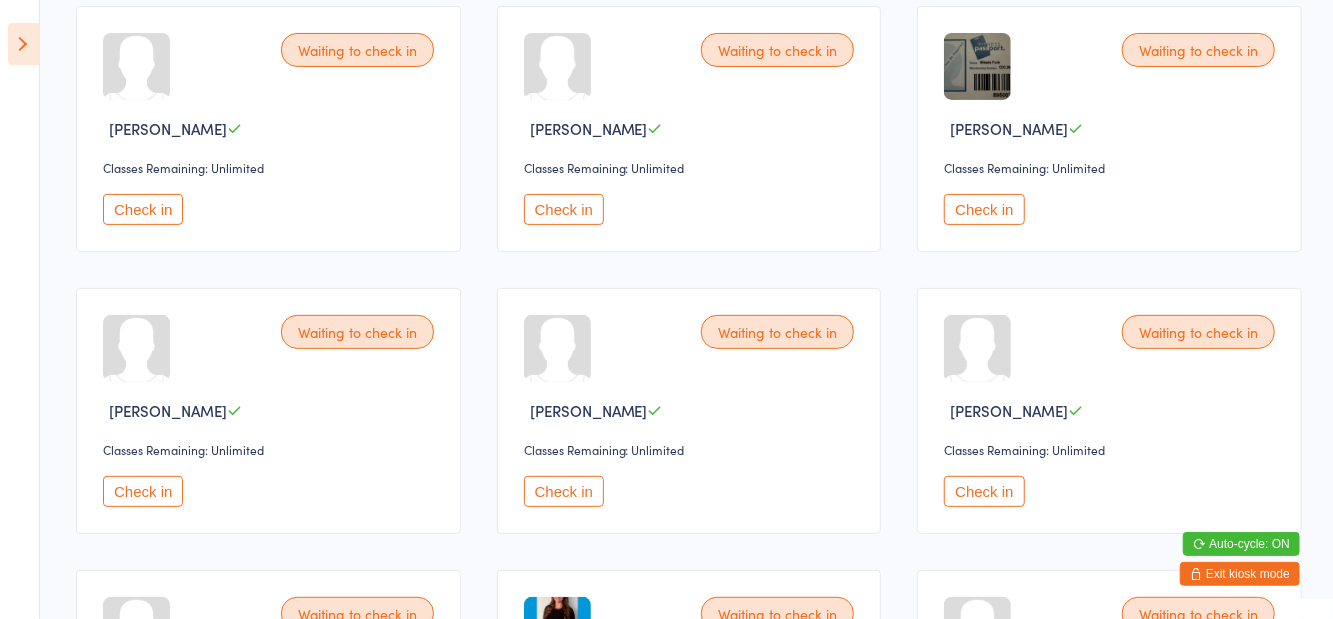 scroll, scrollTop: 0, scrollLeft: 0, axis: both 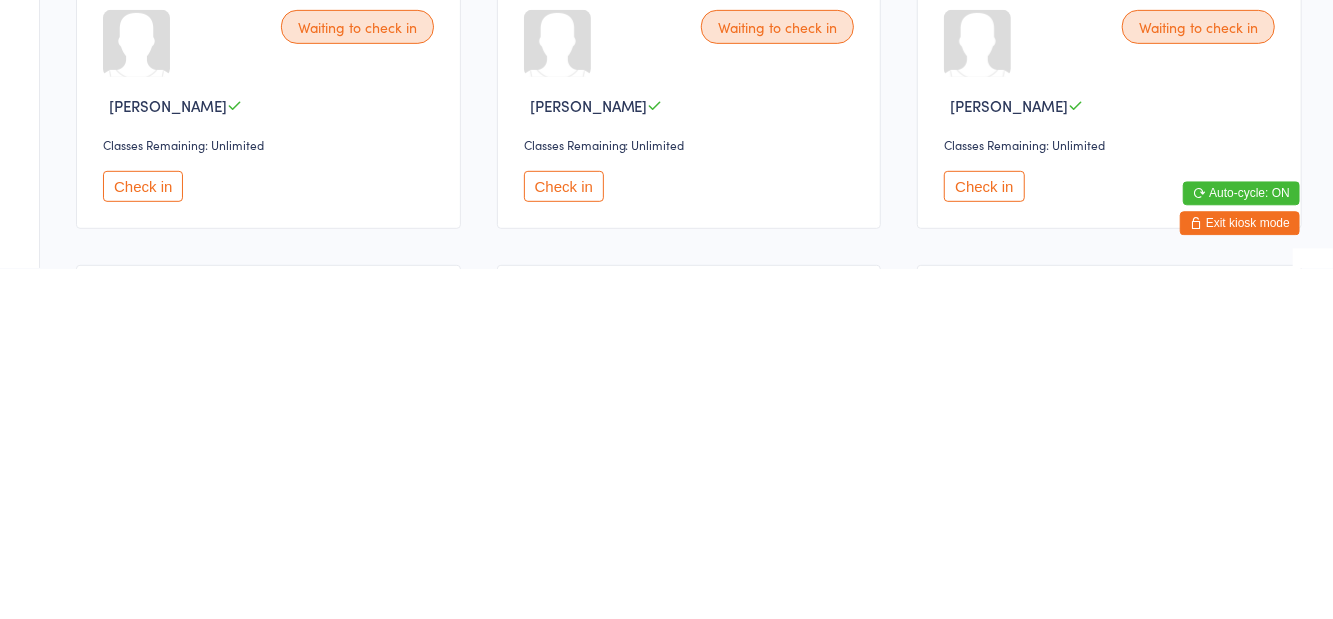 click on "Check in" at bounding box center (143, 537) 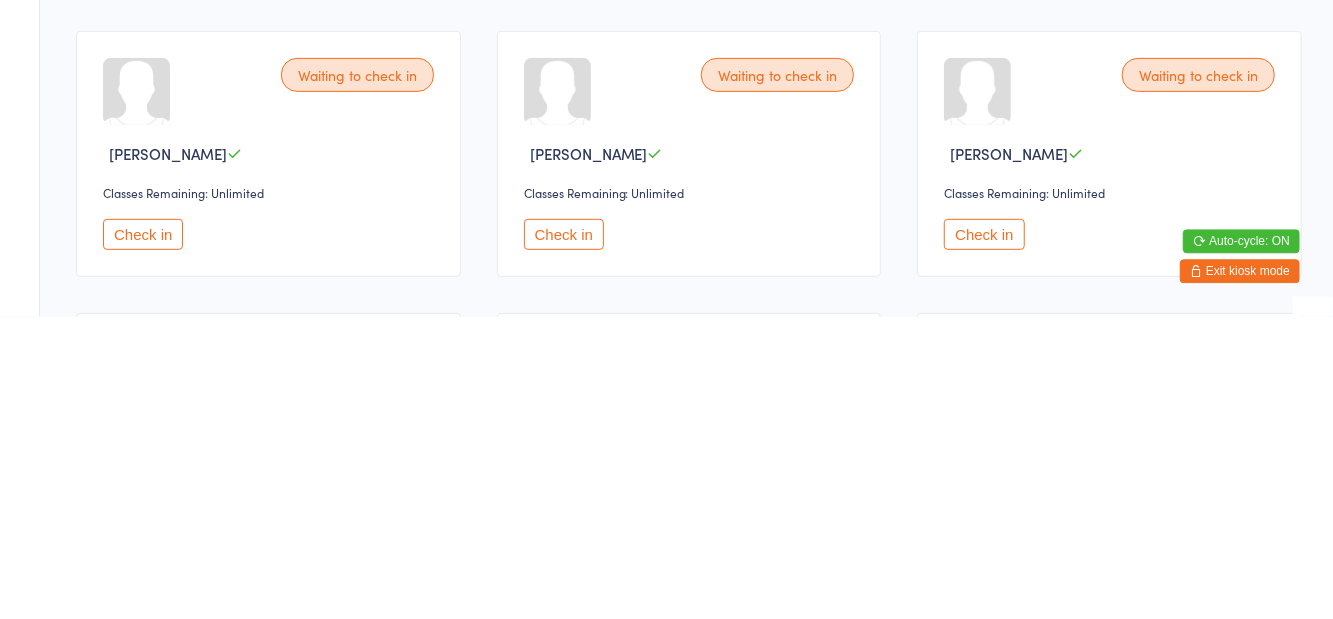 scroll, scrollTop: 186, scrollLeft: 0, axis: vertical 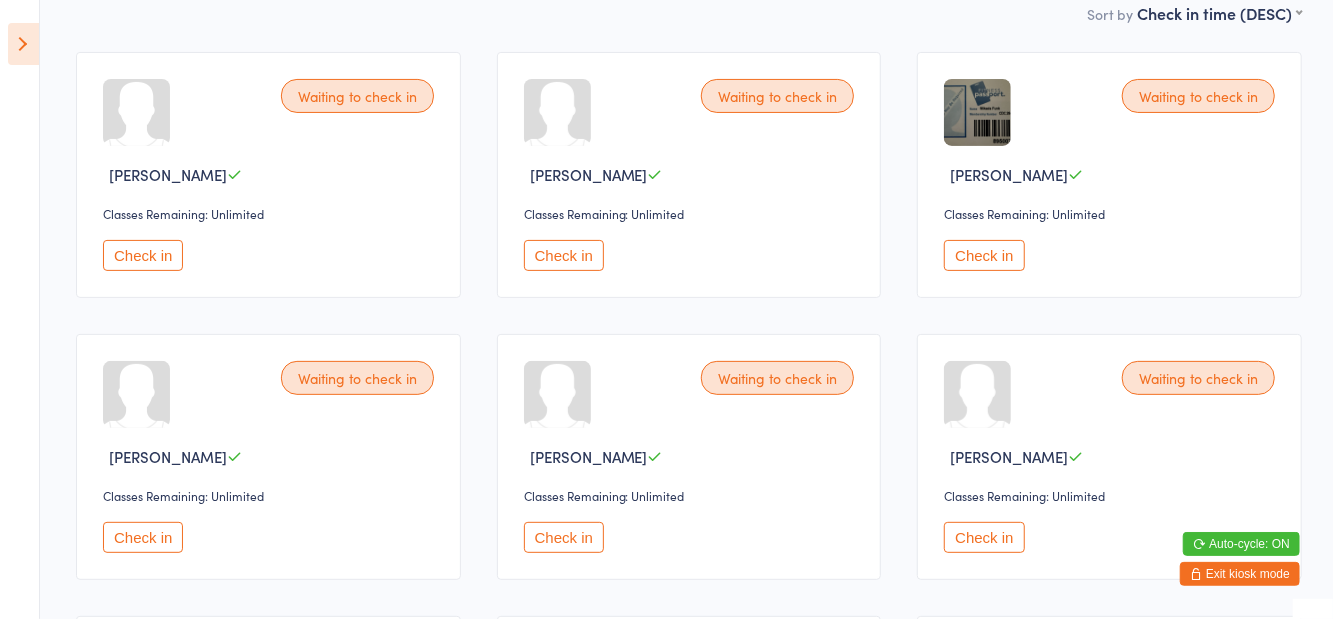 click on "Check in" at bounding box center (564, 537) 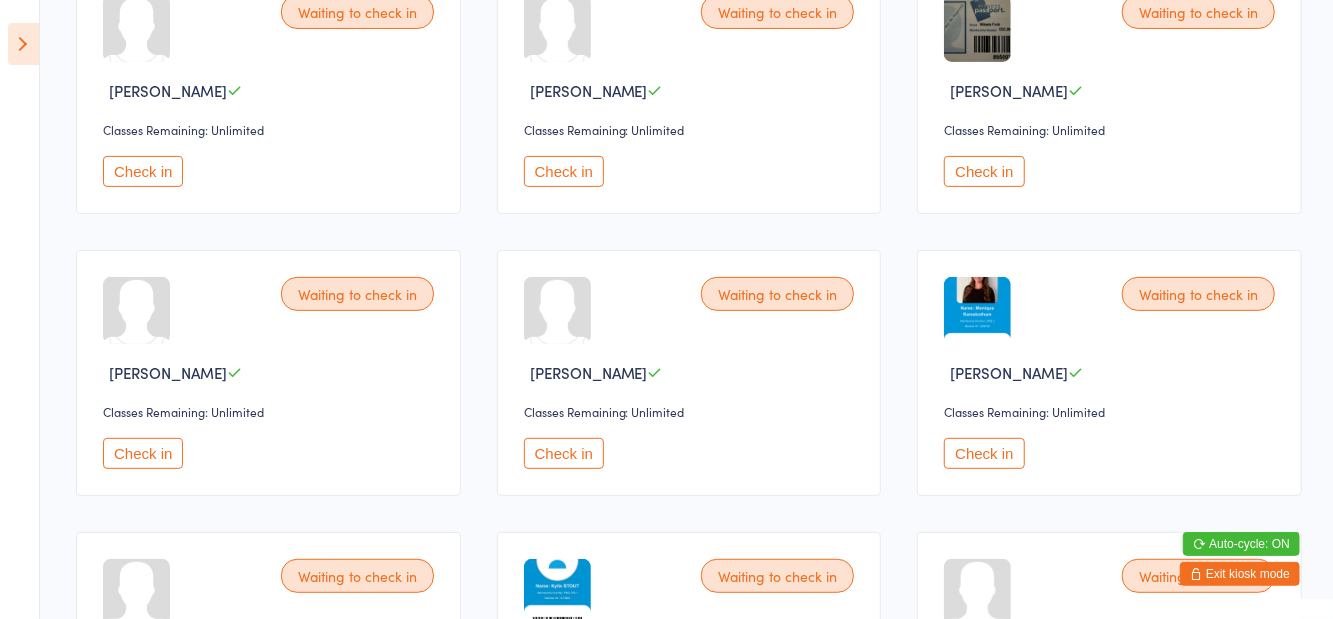 scroll, scrollTop: 494, scrollLeft: 0, axis: vertical 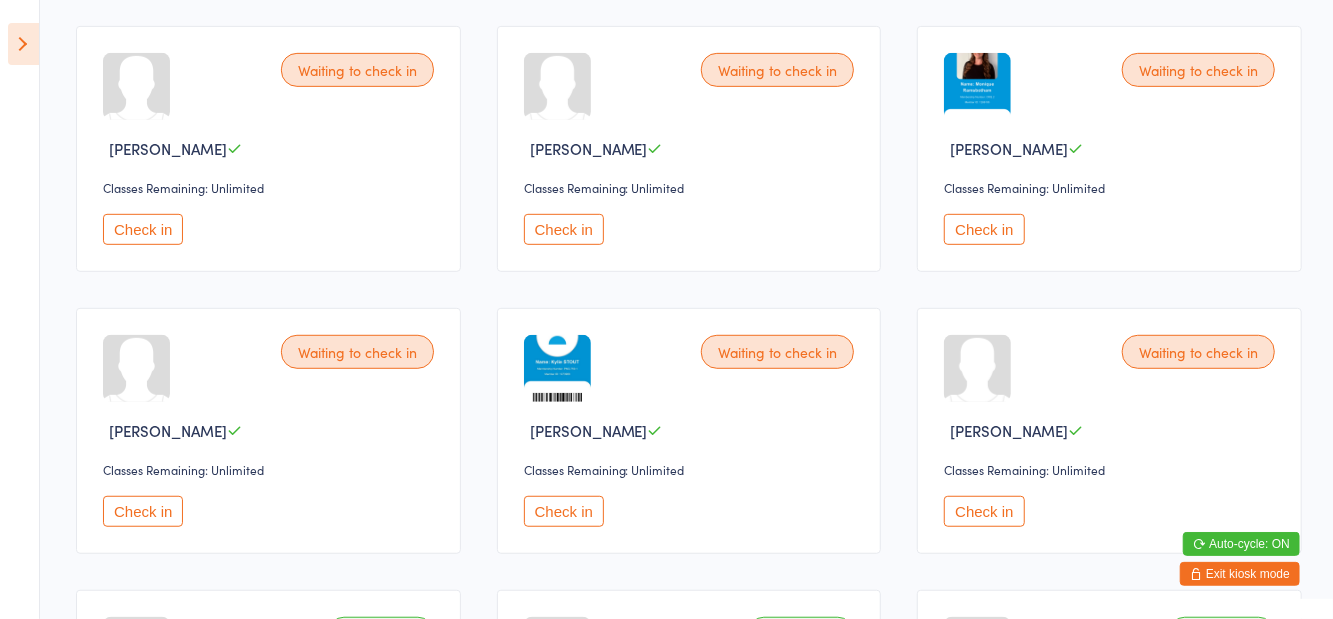 click on "Check in" at bounding box center (143, 511) 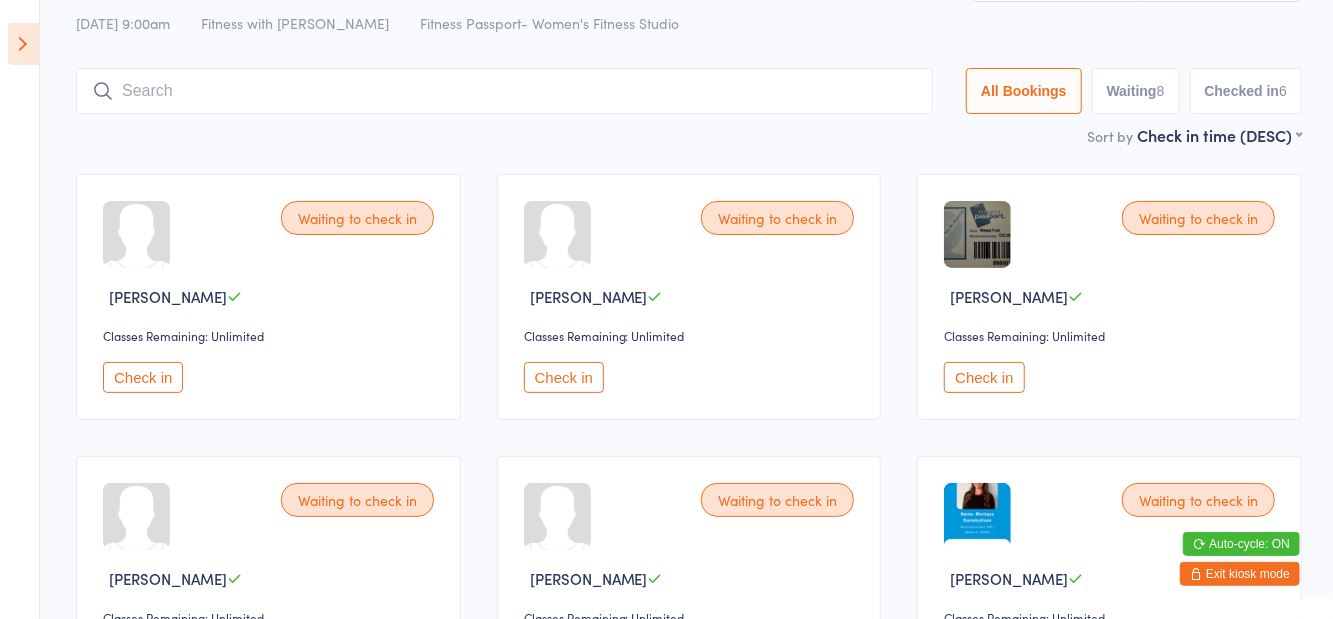 scroll, scrollTop: 0, scrollLeft: 0, axis: both 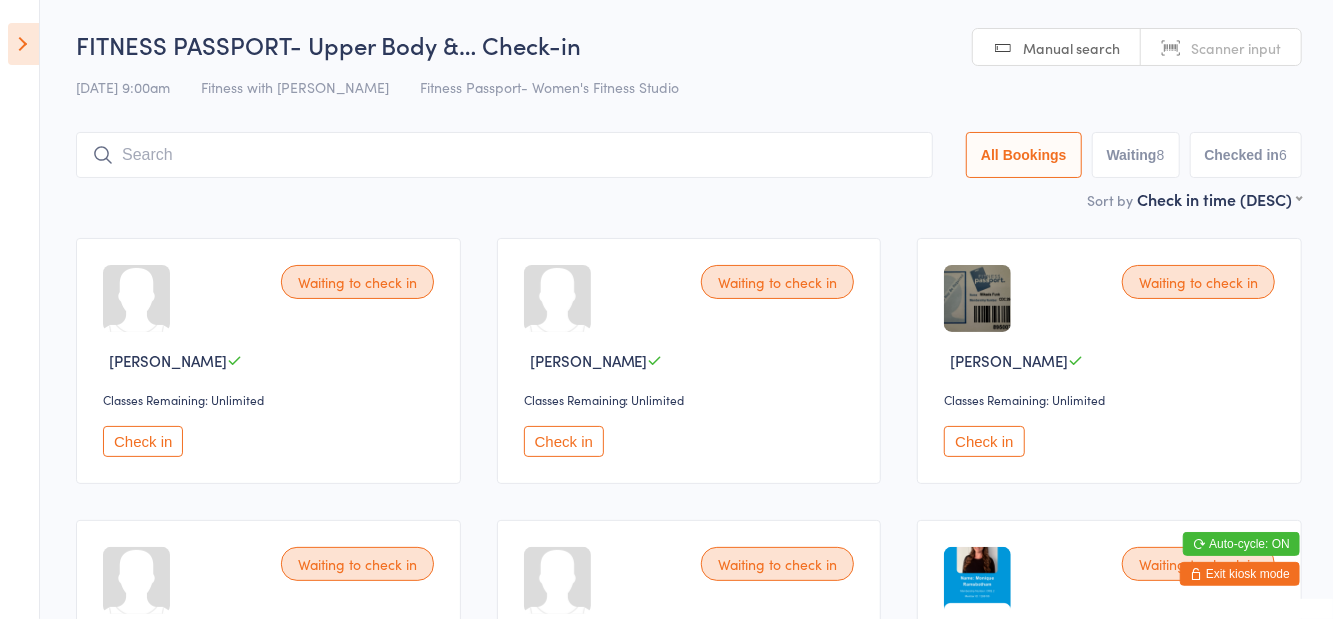 click on "Check in" at bounding box center (143, 441) 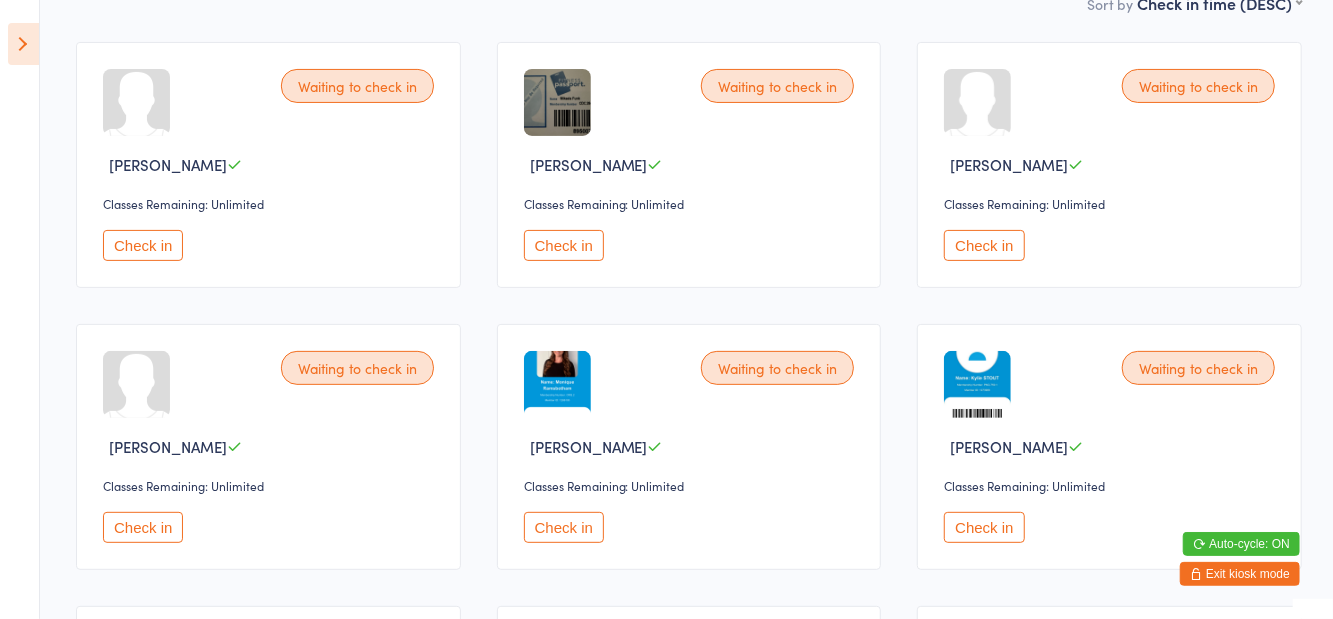 scroll, scrollTop: 0, scrollLeft: 0, axis: both 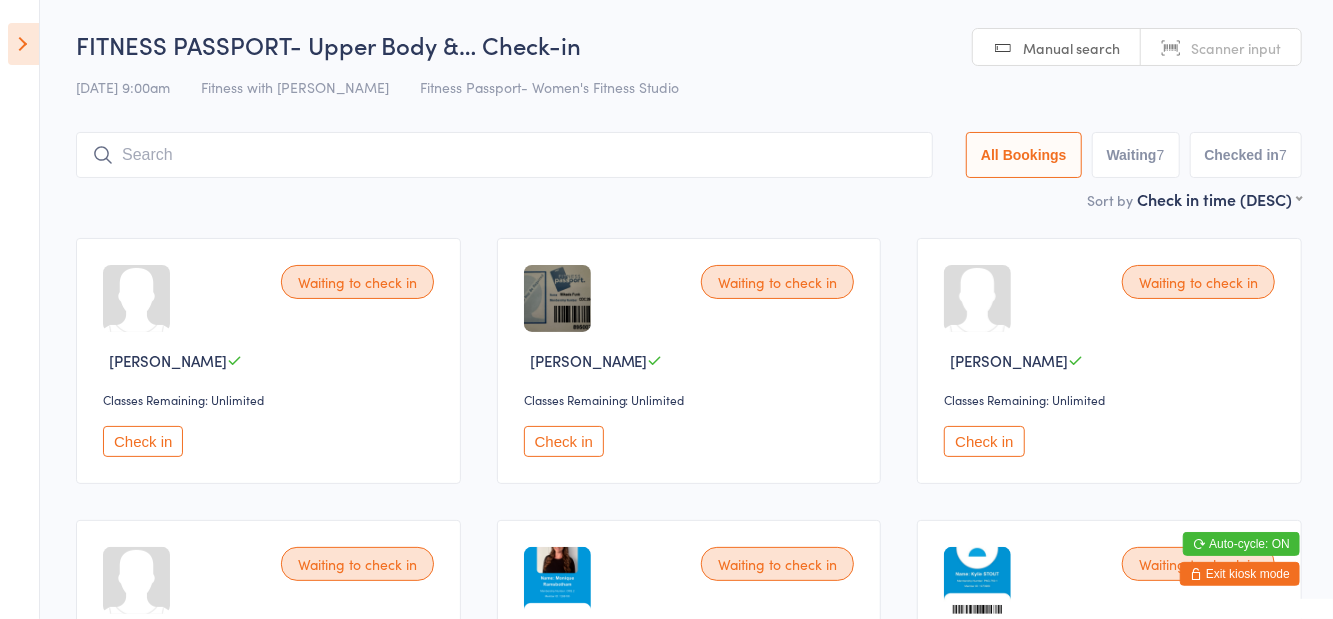 click at bounding box center (504, 155) 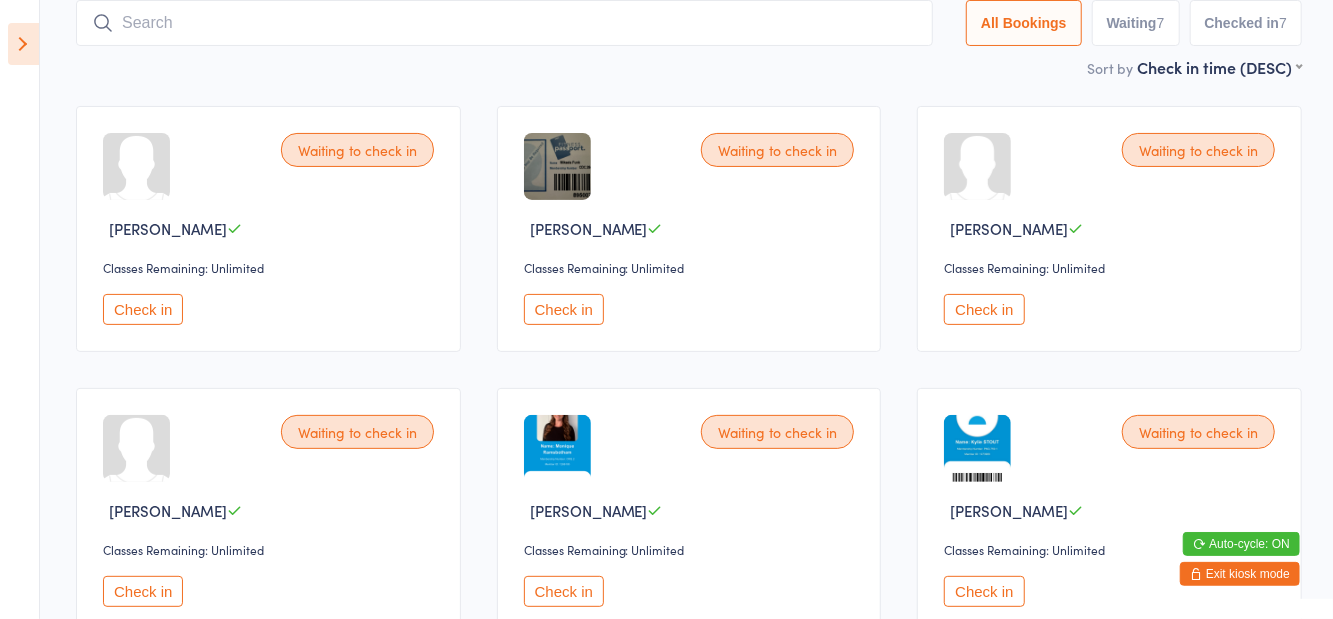 scroll, scrollTop: 133, scrollLeft: 0, axis: vertical 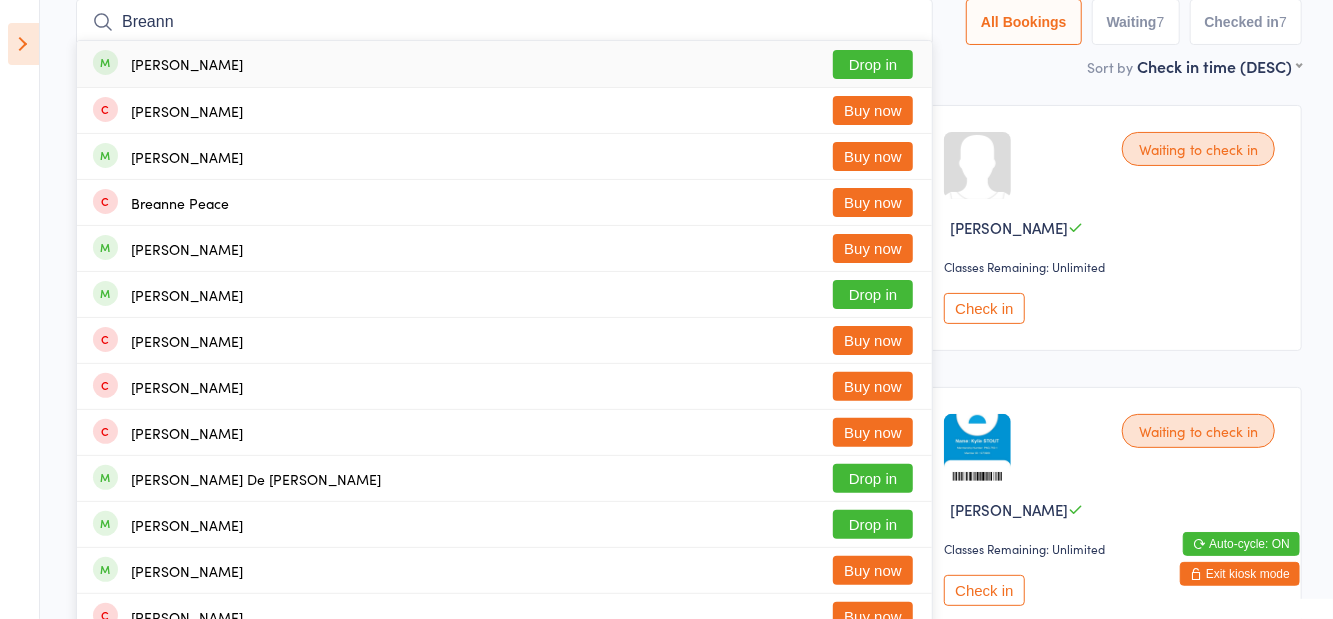 type on "Breann" 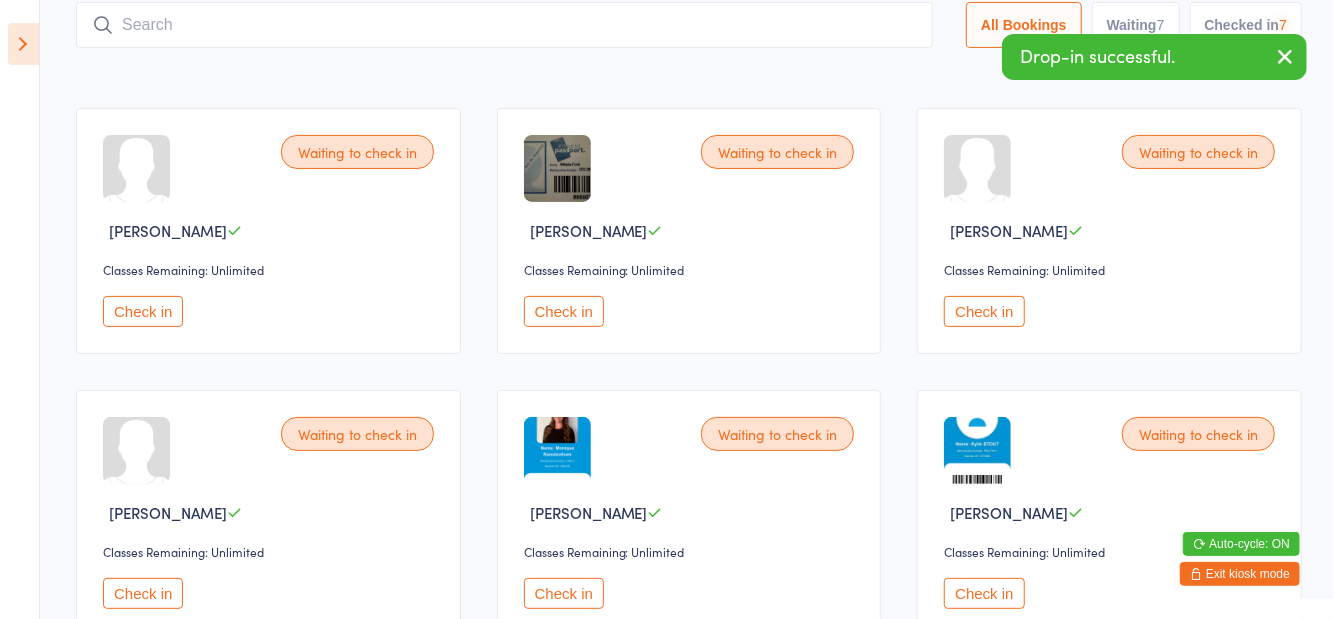 scroll, scrollTop: 22, scrollLeft: 0, axis: vertical 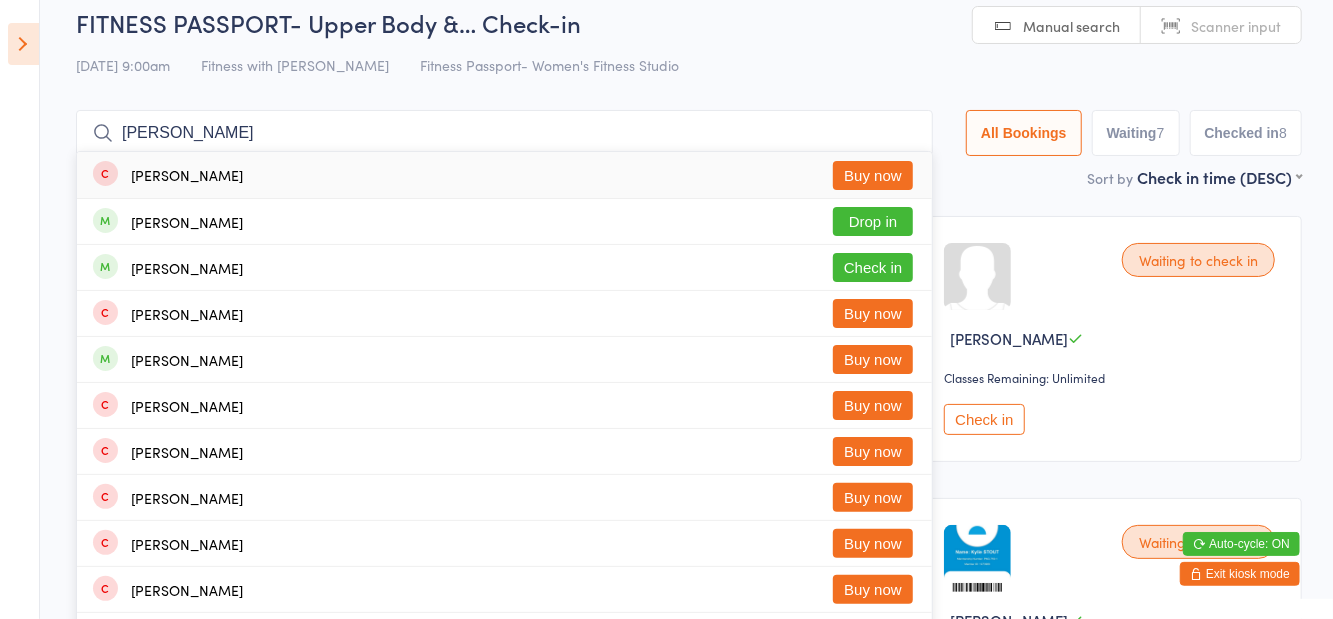 type on "Trudy" 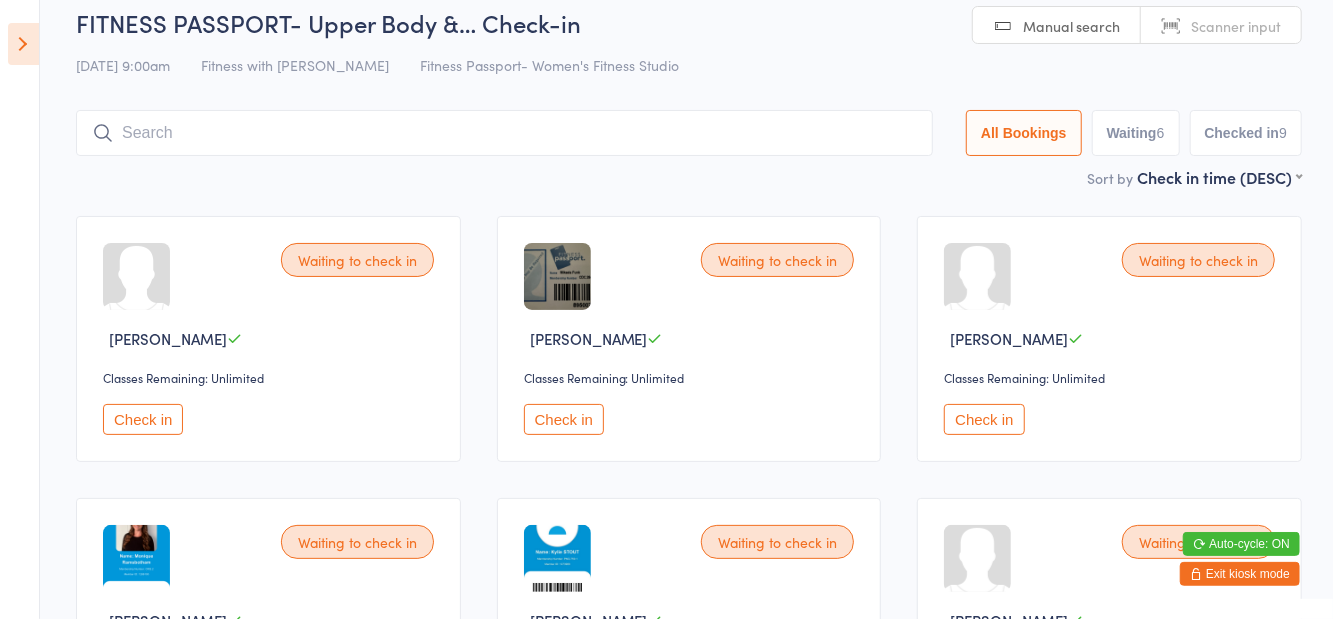 click on "FITNESS PASSPORT- Upper Body &… Check-in 11 Jul 9:00am  Fitness with Zoe  Fitness Passport- Women's Fitness Studio  Manual search Scanner input All Bookings Waiting  6 Checked in  9 Sort by   Check in time (DESC) First name (ASC) First name (DESC) Last name (ASC) Last name (DESC) Check in time (ASC) Check in time (DESC) Waiting to check in Tennille Castillo  Classes Remaining: Unlimited   Check in Waiting to check in Mikaela Funk  Classes Remaining: Unlimited   Check in Waiting to check in Amy Lonergan  Classes Remaining: Unlimited   Check in Waiting to check in Monique Ramsbotham  Classes Remaining: Unlimited   Check in Waiting to check in Kylie Stout  Classes Remaining: Unlimited   Check in Waiting to check in Manjusha Thomas  Classes Remaining: Unlimited   Check in Checked in Trudy O'Reilly  Classes Remaining: Unlimited   Undo checkin Checked in Breanna Lye  Classes Remaining: Unlimited   Undo checkin Checked in Caroline Burgess  Classes Remaining: Unlimited   Undo checkin Checked in Kirra Simpson" at bounding box center [666, 807] 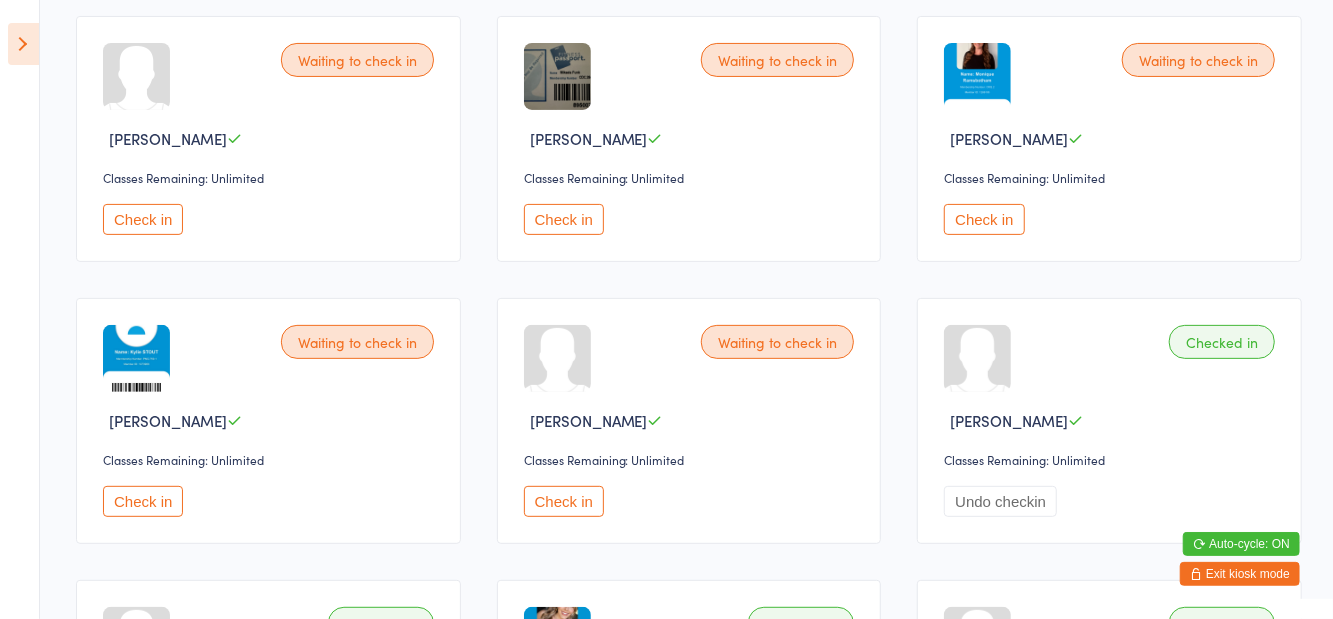scroll, scrollTop: 231, scrollLeft: 0, axis: vertical 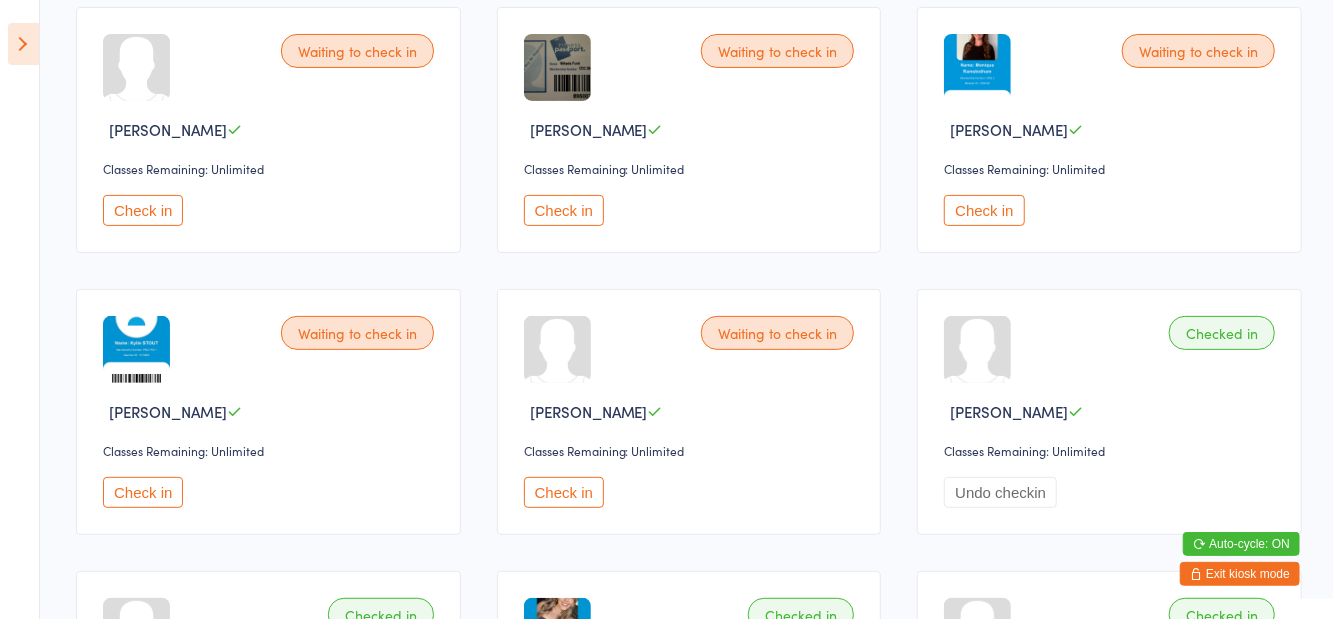 click on "Check in" at bounding box center (564, 492) 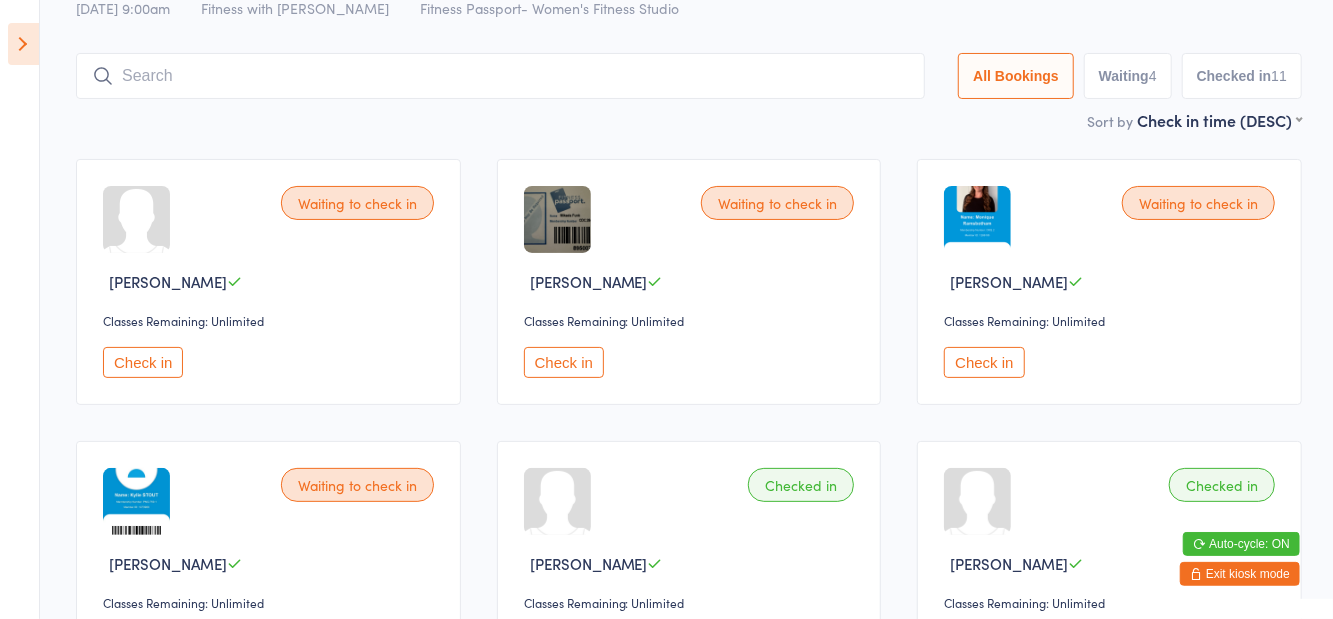 scroll, scrollTop: 0, scrollLeft: 0, axis: both 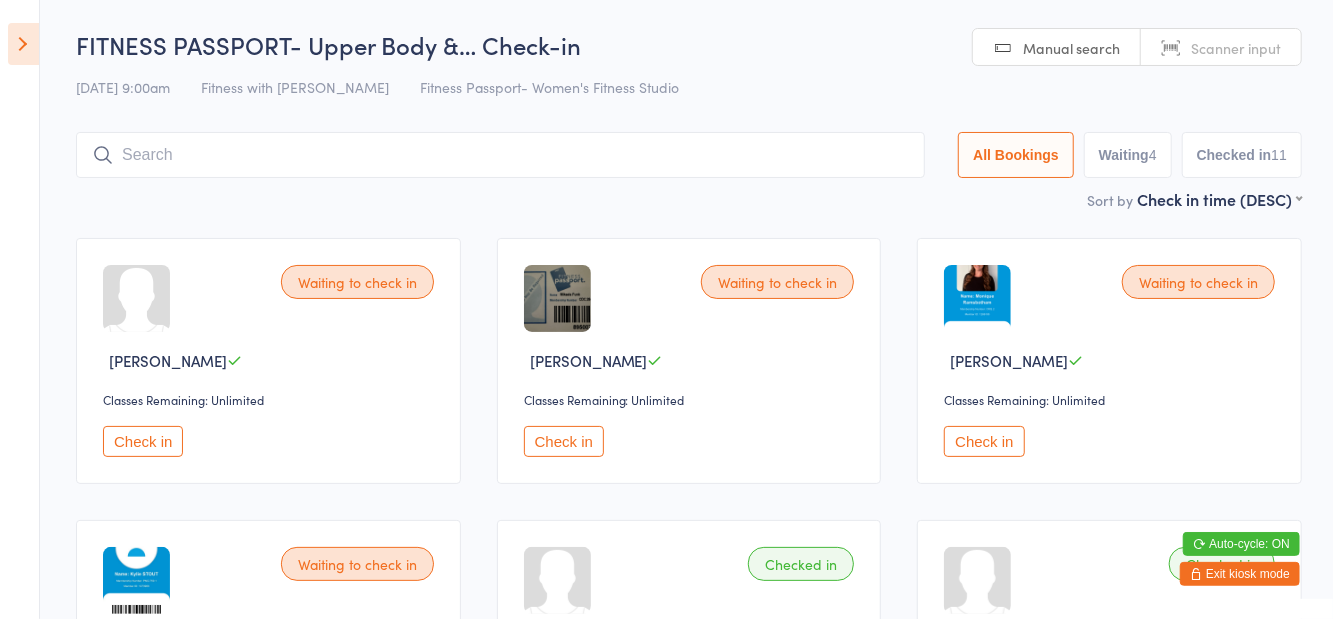 click at bounding box center [500, 155] 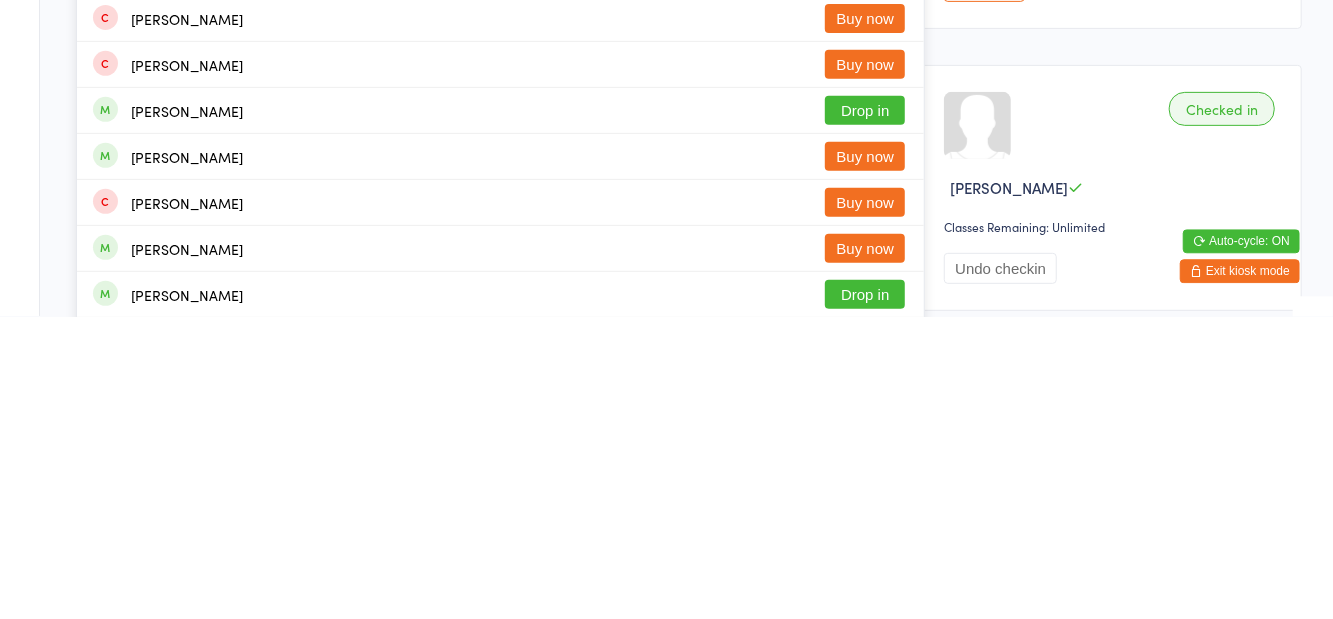 scroll, scrollTop: 162, scrollLeft: 0, axis: vertical 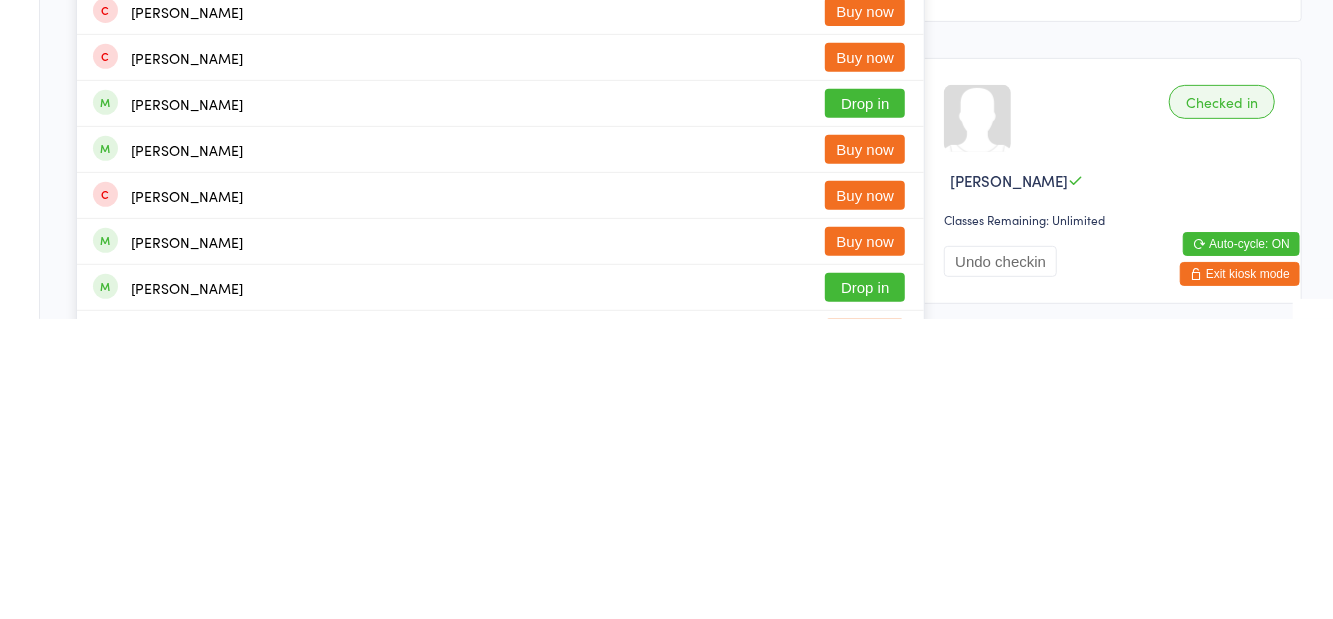 type on "Isabel b" 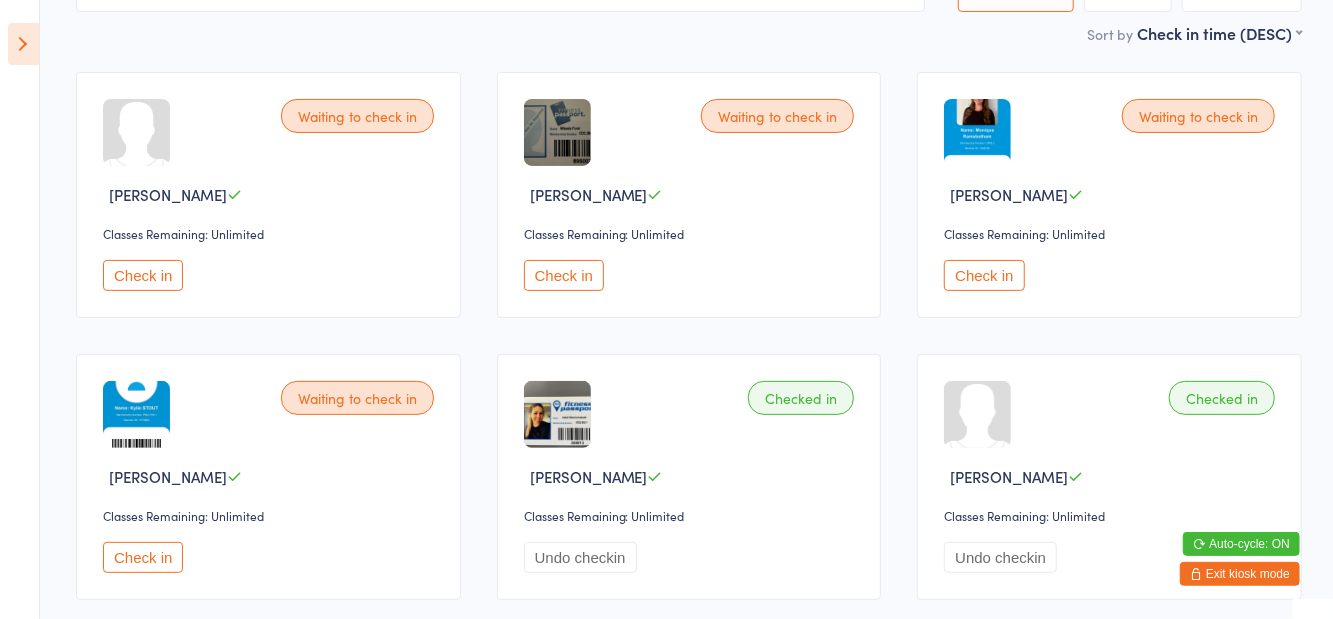 scroll, scrollTop: 0, scrollLeft: 0, axis: both 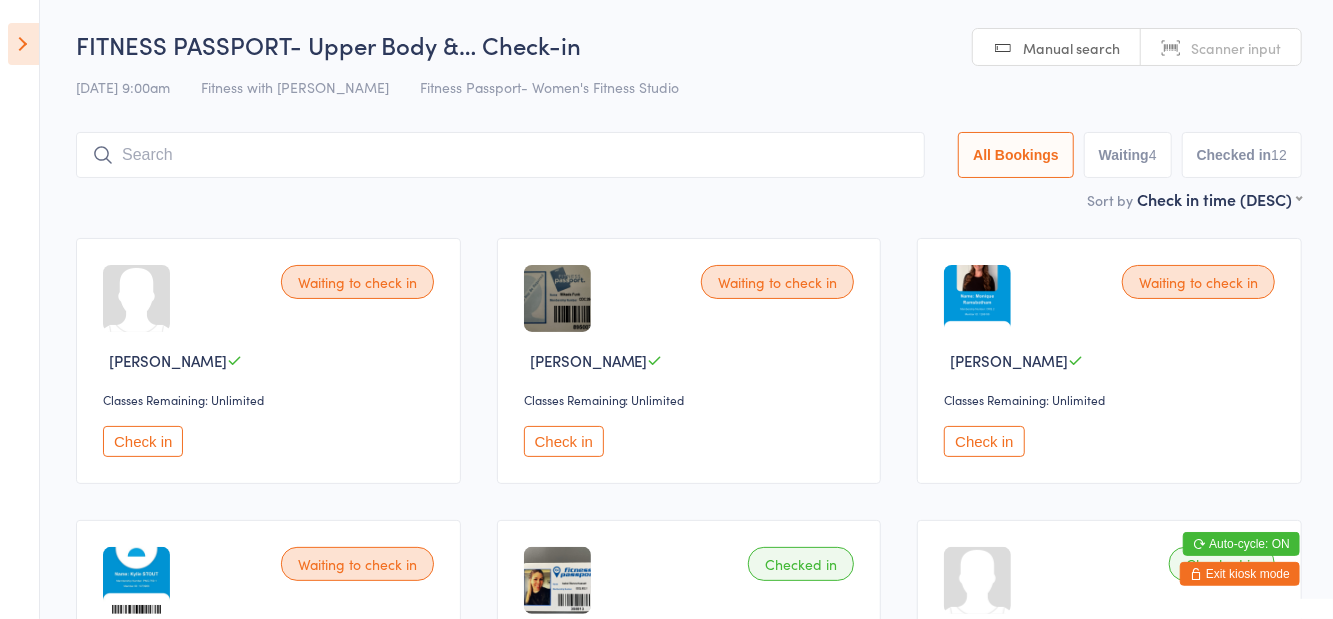 click at bounding box center (500, 155) 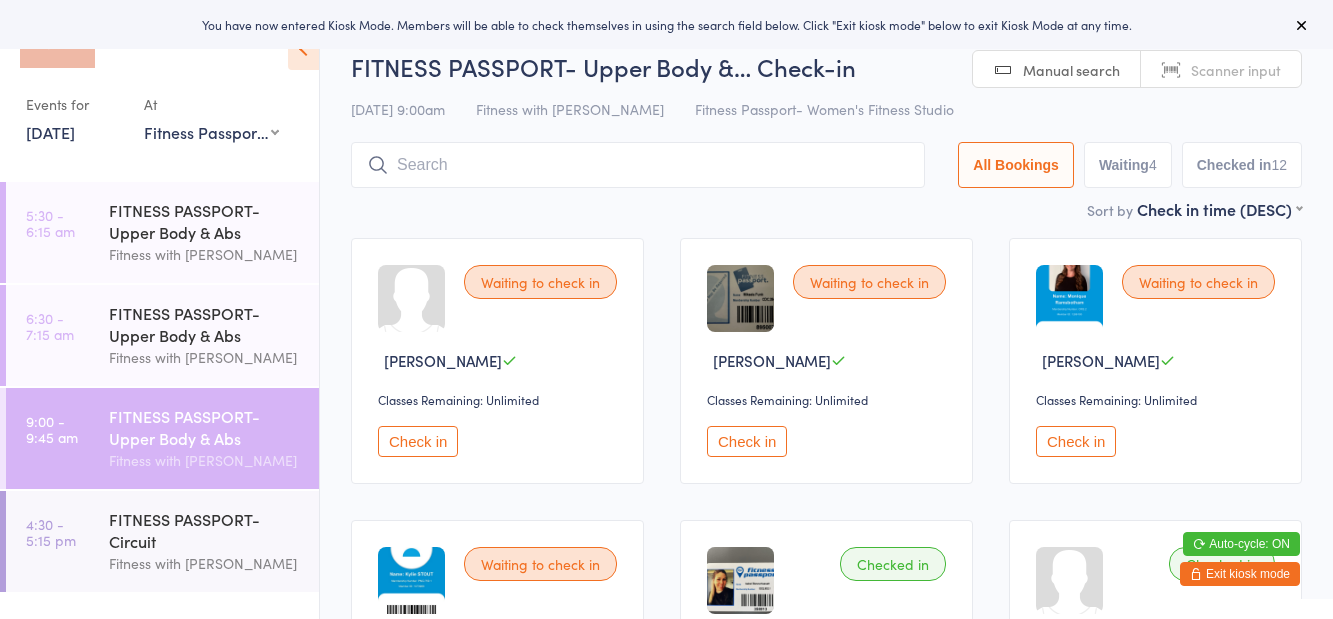 scroll, scrollTop: 0, scrollLeft: 0, axis: both 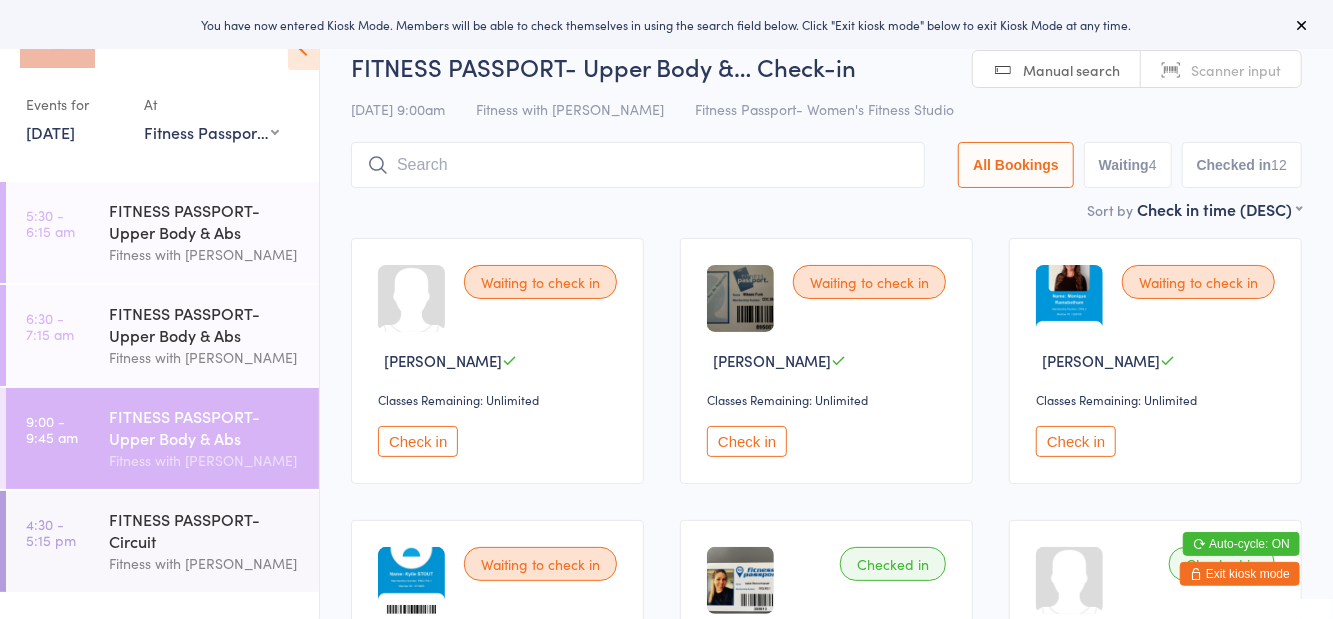 click at bounding box center (638, 165) 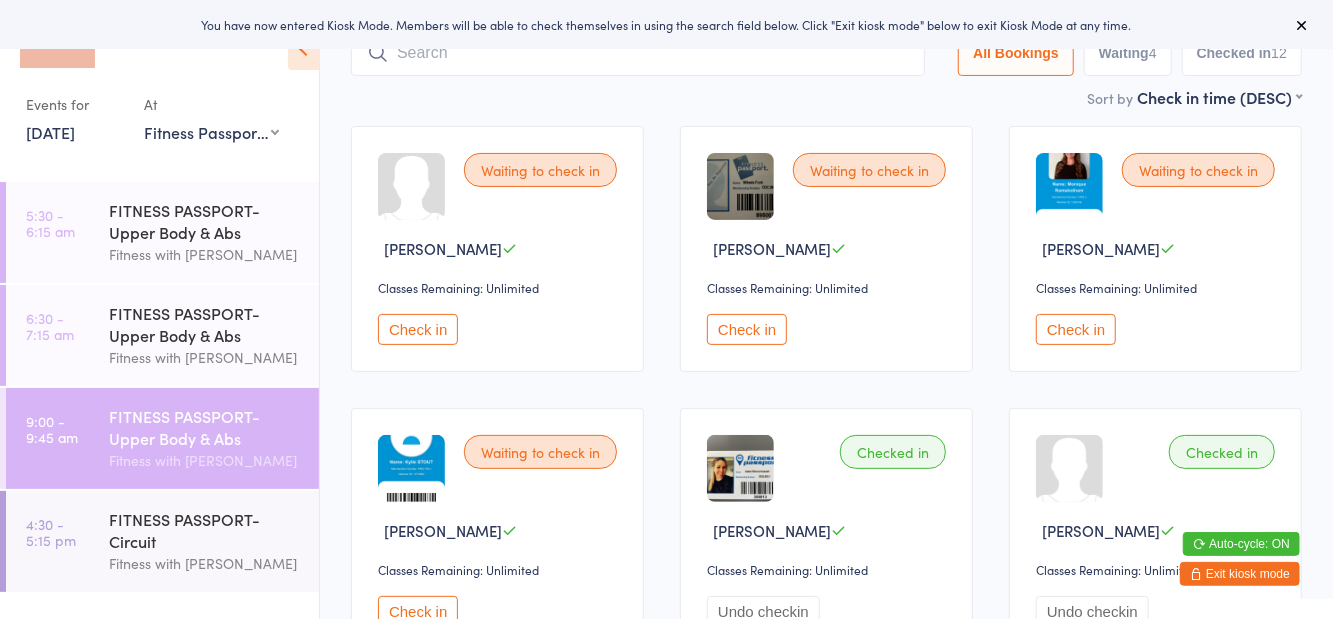 scroll, scrollTop: 143, scrollLeft: 0, axis: vertical 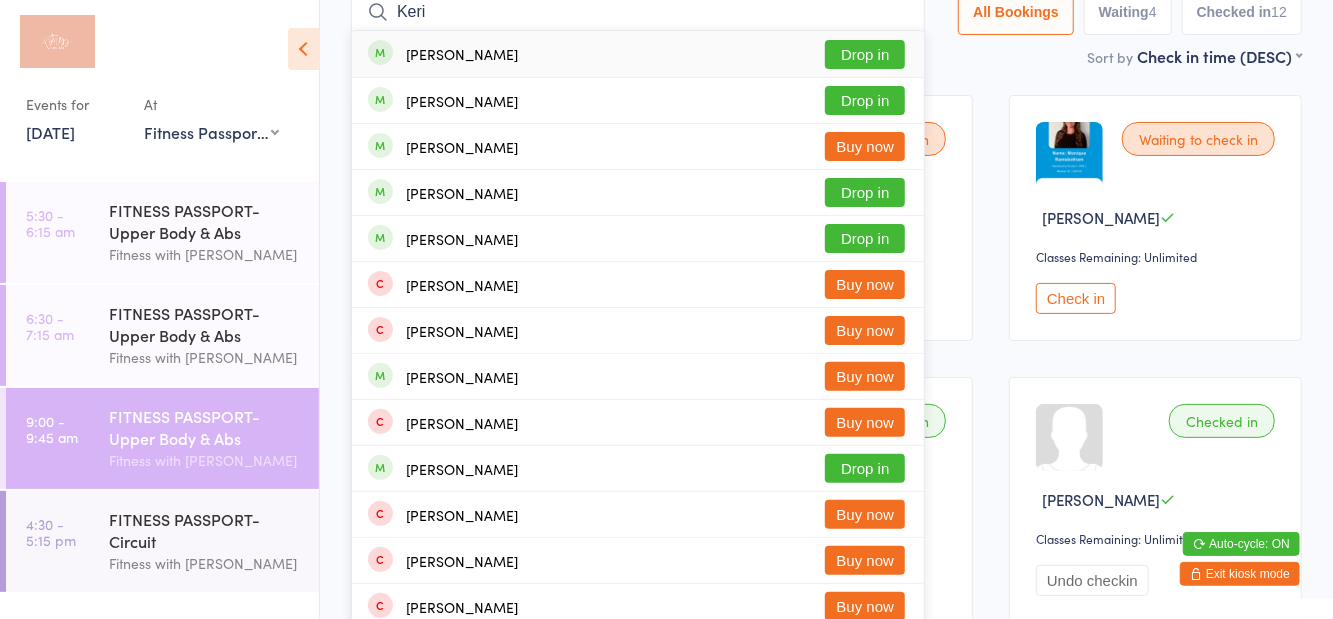 type on "Keri" 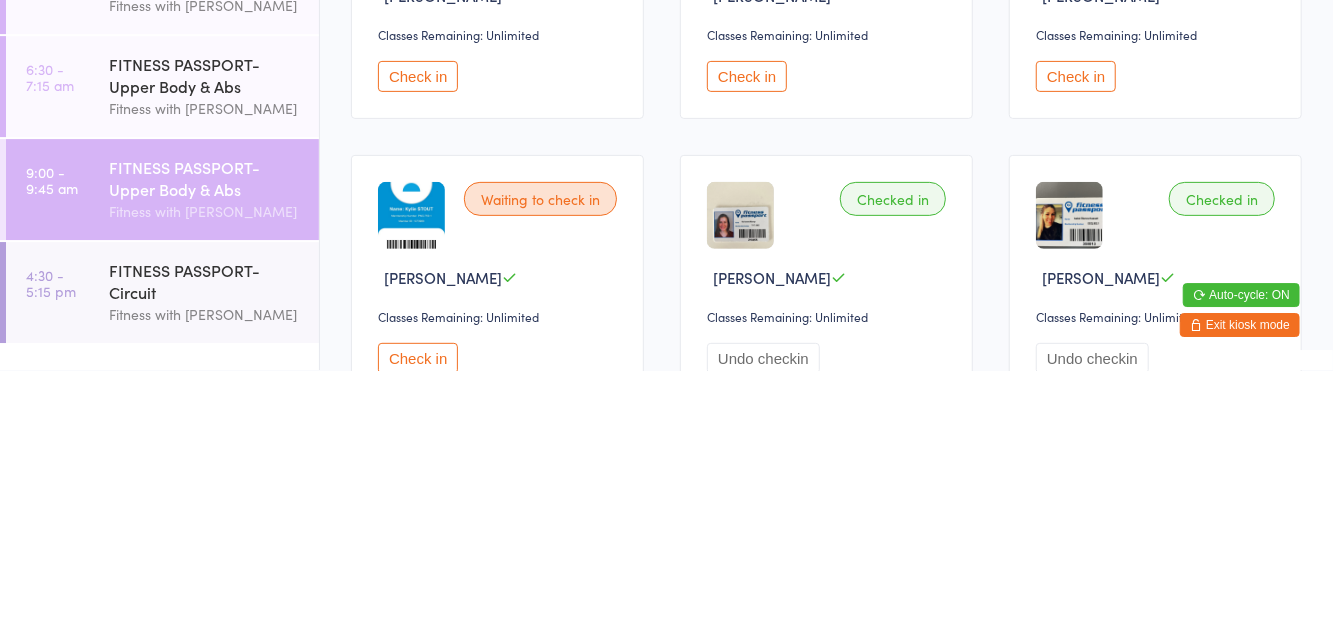 scroll, scrollTop: 115, scrollLeft: 0, axis: vertical 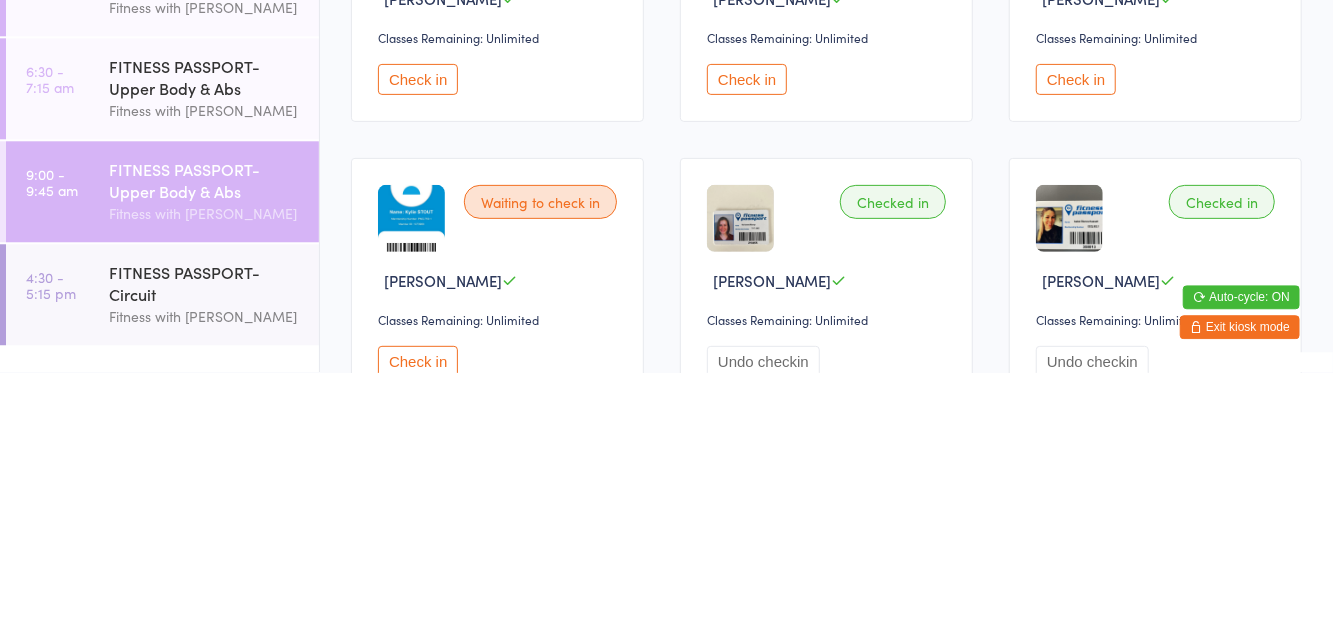click on "Check in" at bounding box center [747, 326] 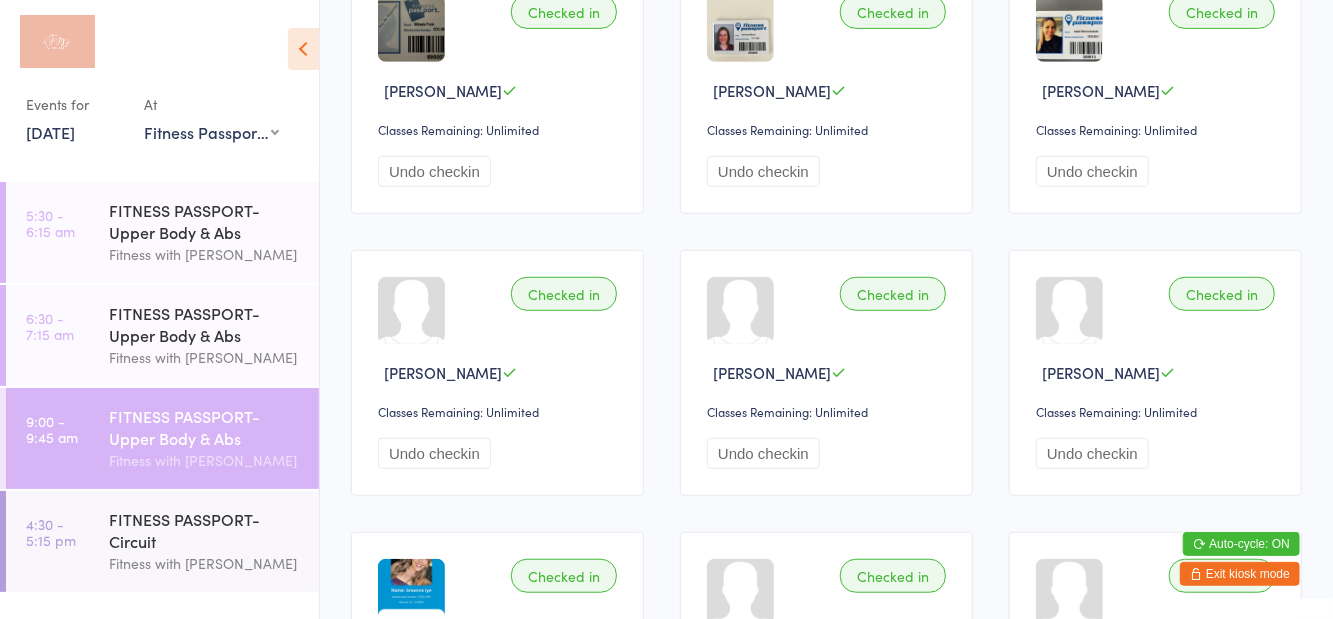 scroll, scrollTop: 0, scrollLeft: 0, axis: both 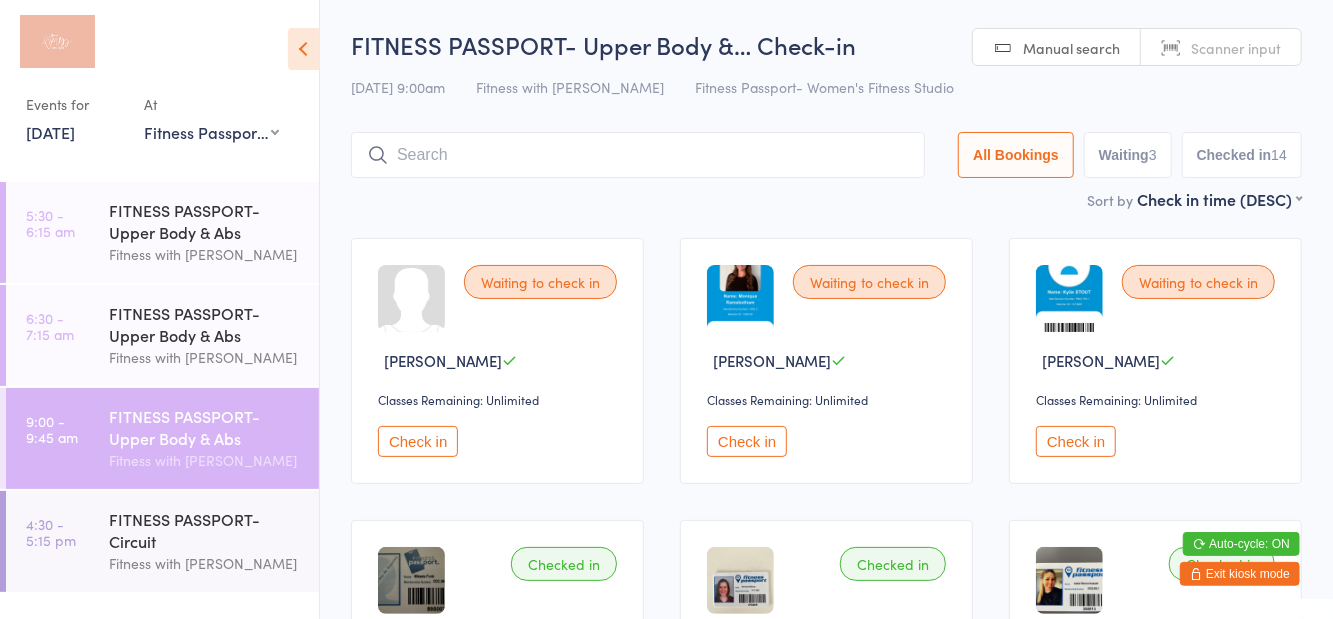 click on "Check in" at bounding box center [418, 441] 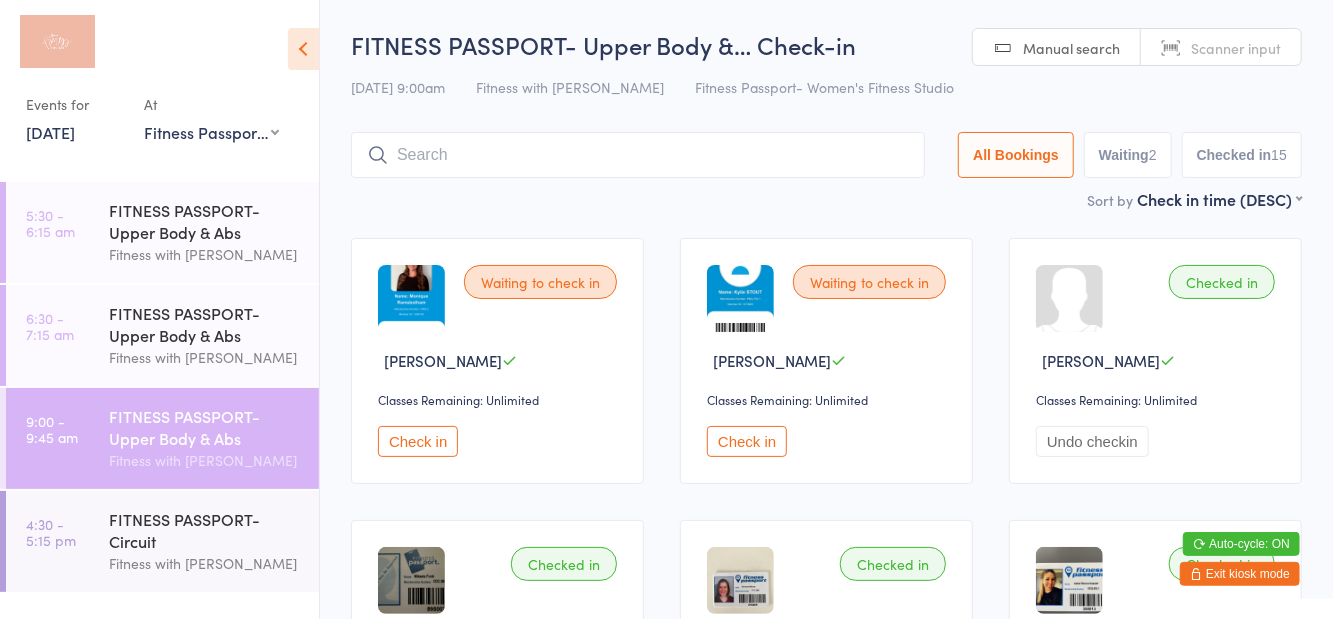 click on "Check in" at bounding box center (418, 441) 